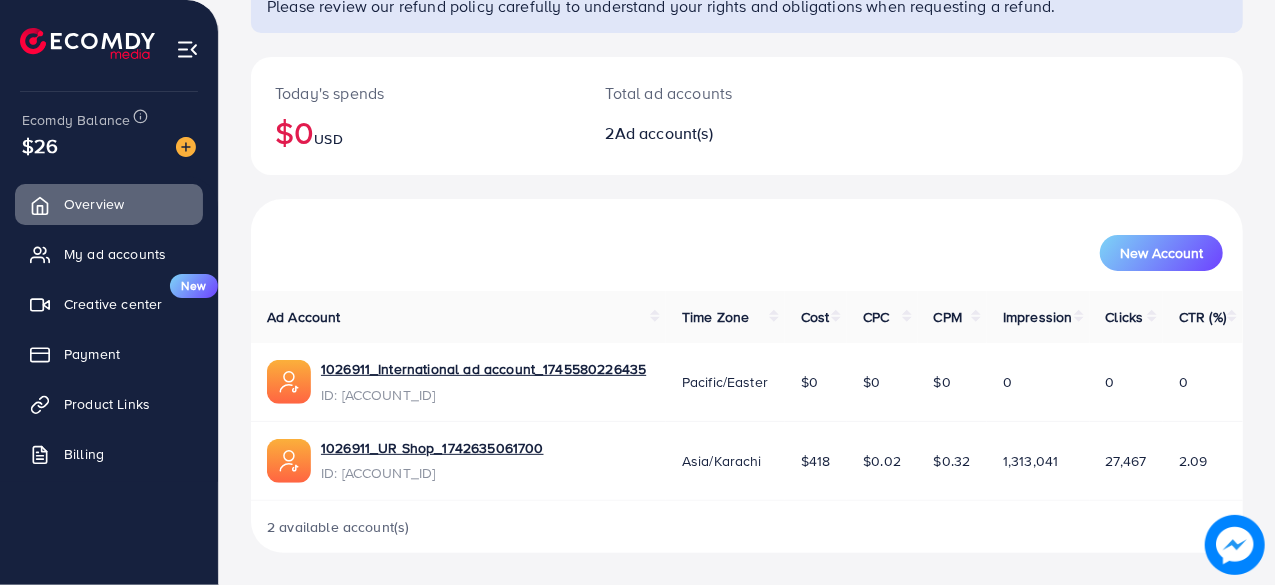 scroll, scrollTop: 180, scrollLeft: 0, axis: vertical 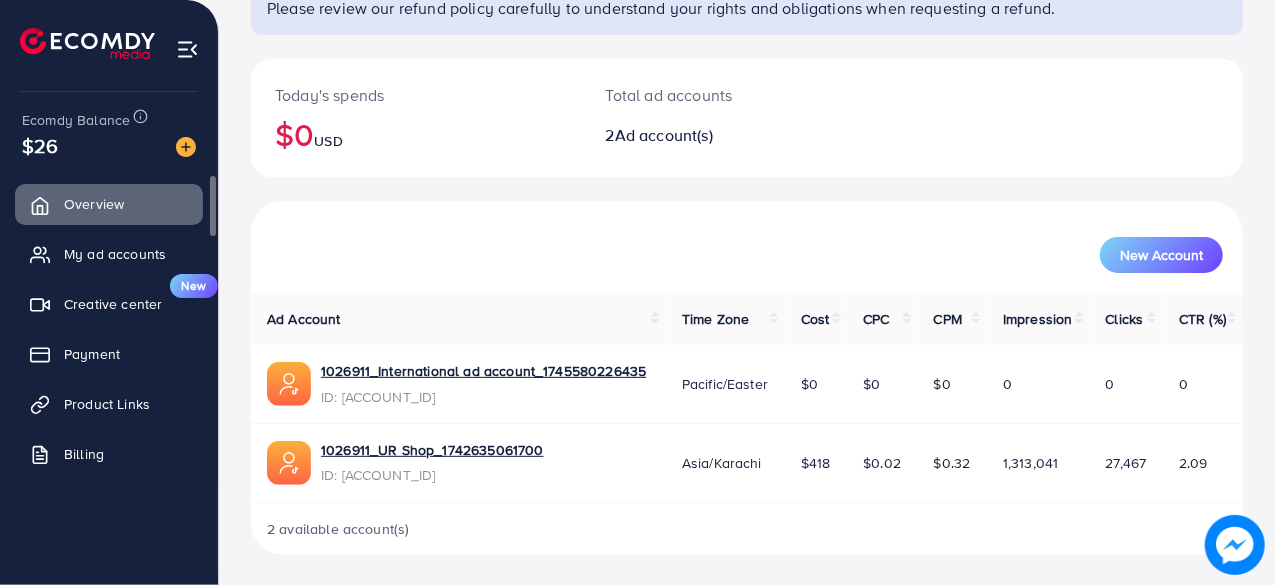 click on "Overview My ad accounts Creative center  New  Payment Product Links Billing" at bounding box center (109, 335) 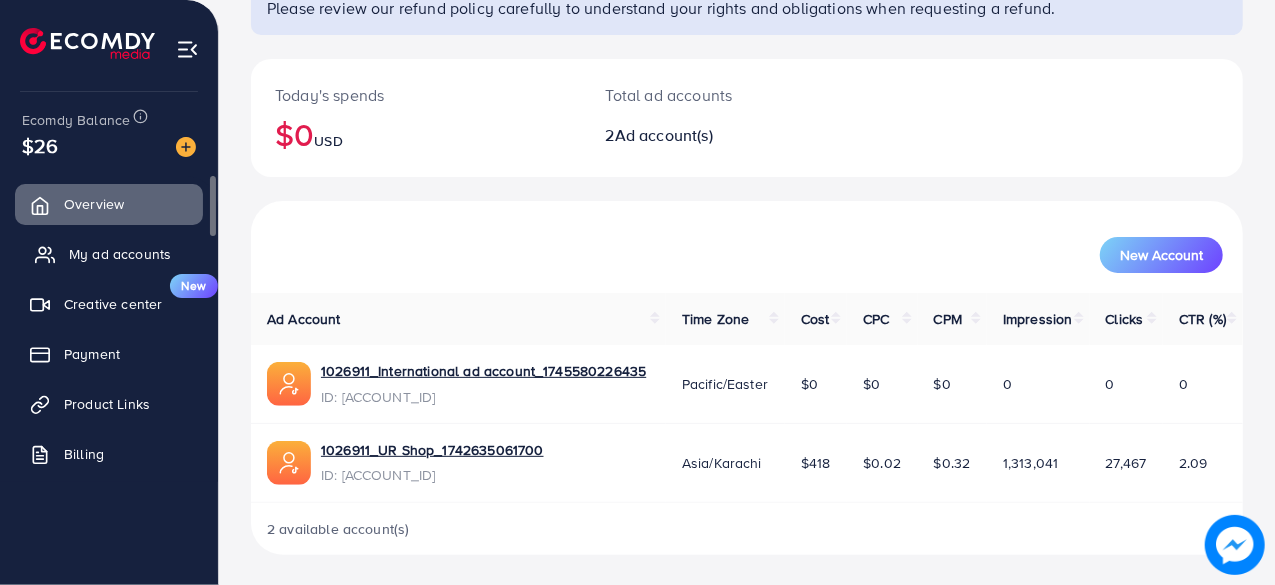 click on "My ad accounts" at bounding box center (120, 254) 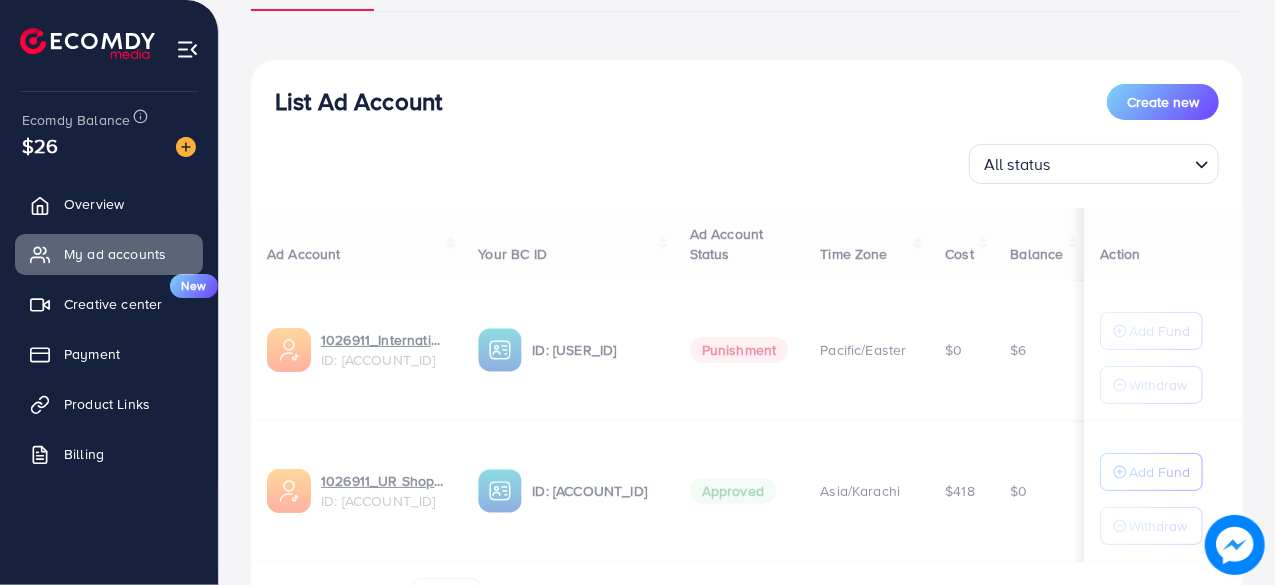 scroll, scrollTop: 0, scrollLeft: 0, axis: both 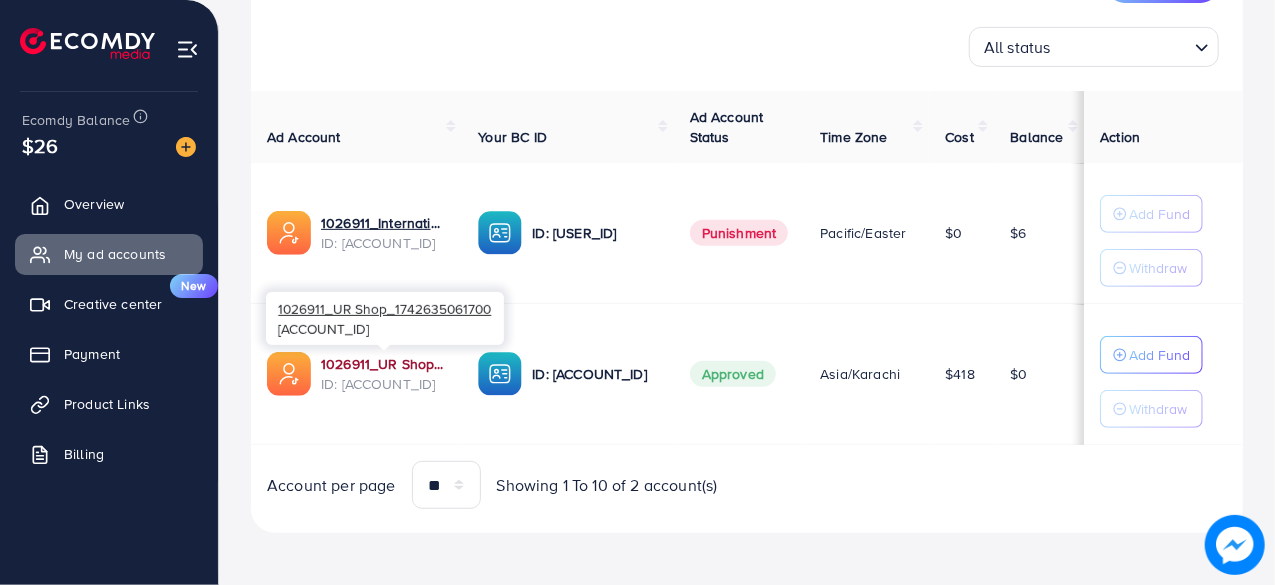 click on "[ID]_[COMPANY]_[NUMBER]" at bounding box center [383, 364] 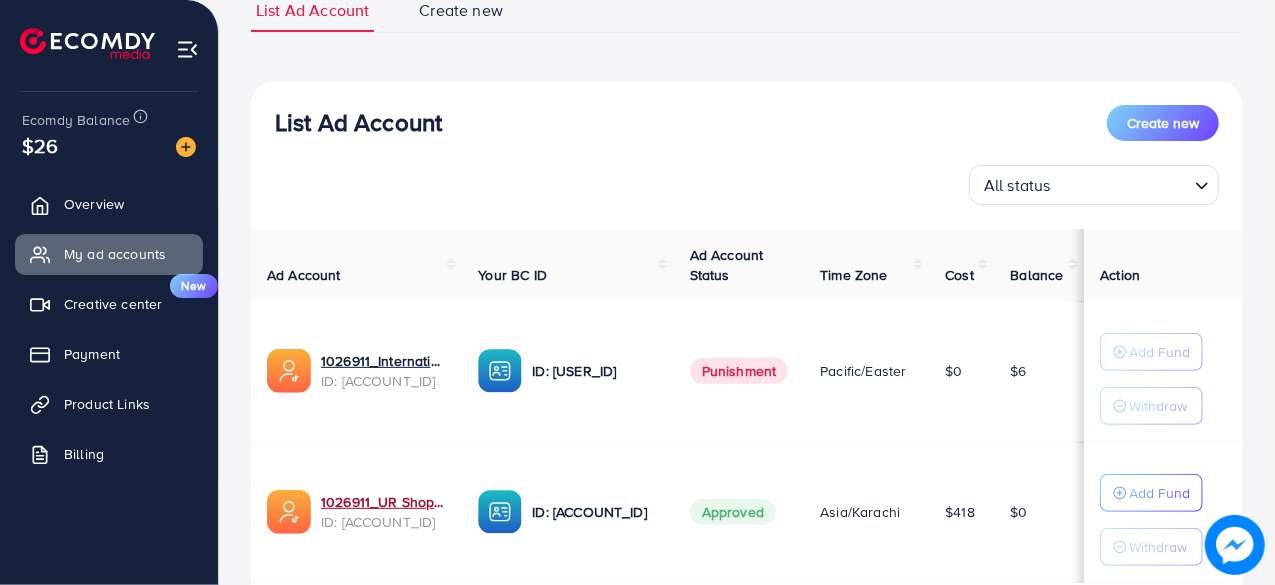 scroll, scrollTop: 150, scrollLeft: 0, axis: vertical 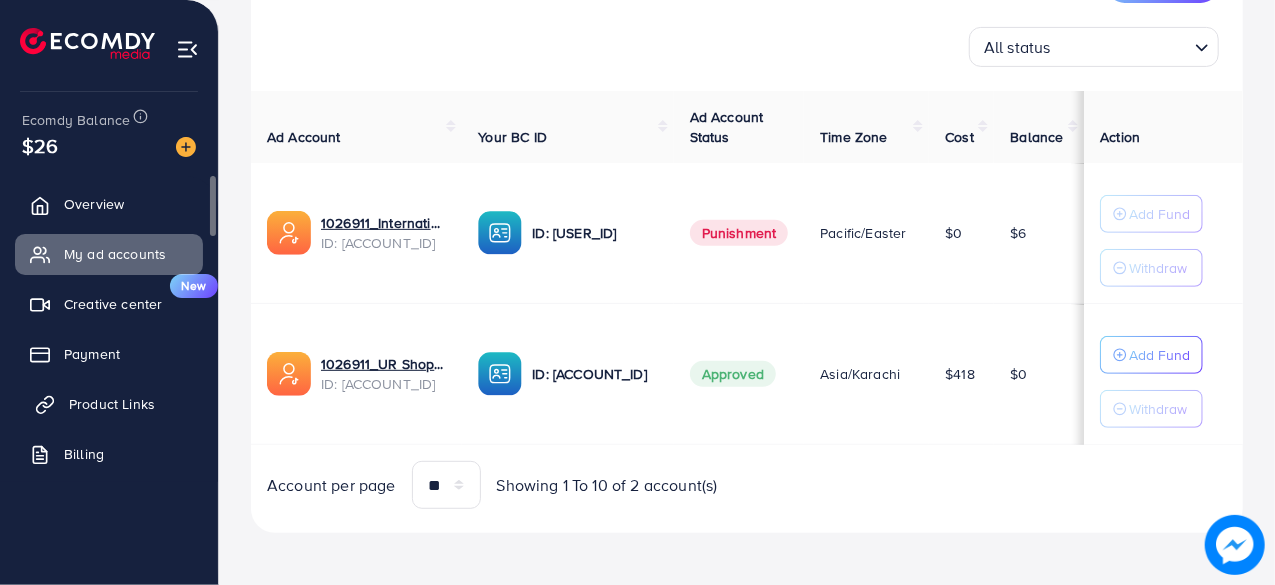 click on "Product Links" at bounding box center (112, 404) 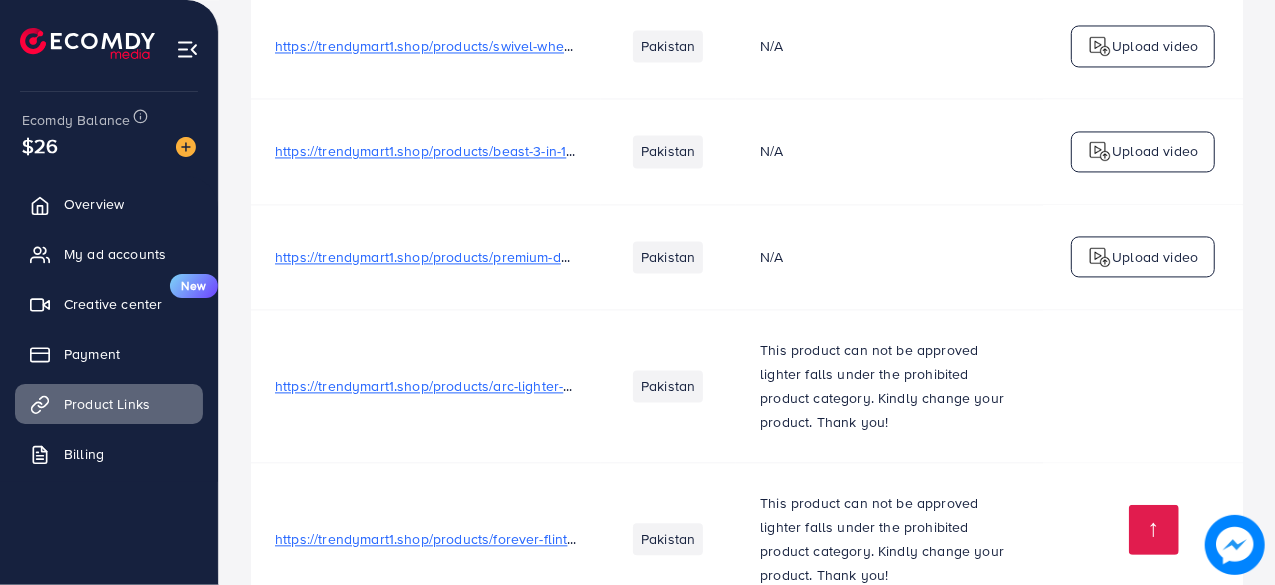 scroll, scrollTop: 17599, scrollLeft: 0, axis: vertical 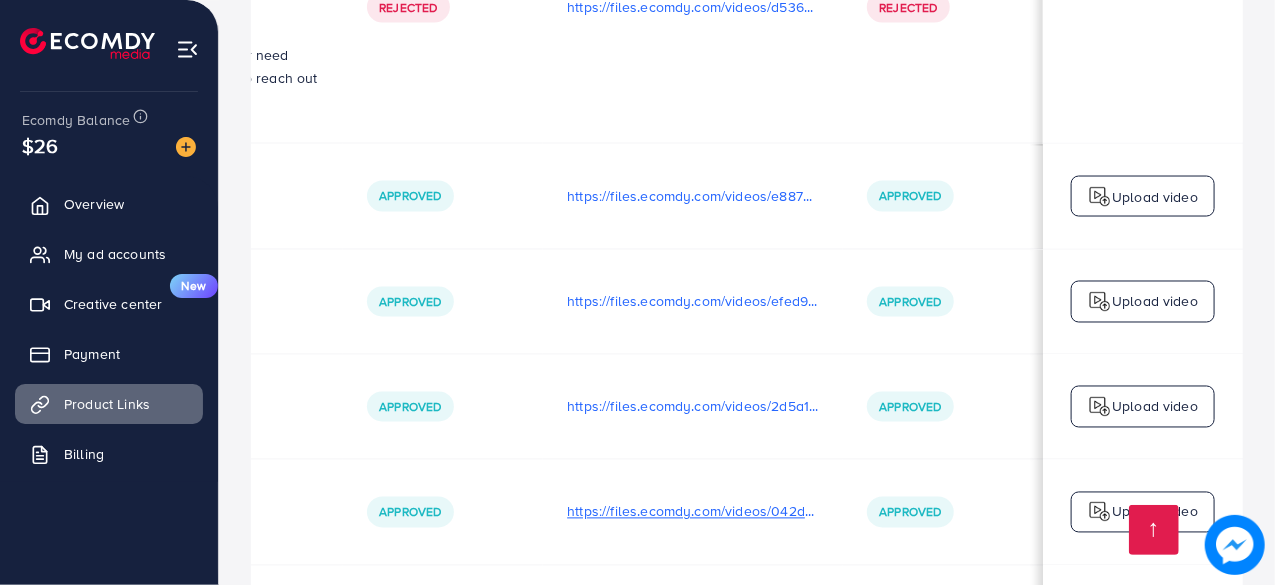click on "https://files.ecomdy.com/videos/042dc7f5-5930-4614-8e6c-b6e771b6a703-1753890715001.mp4" at bounding box center (693, 512) 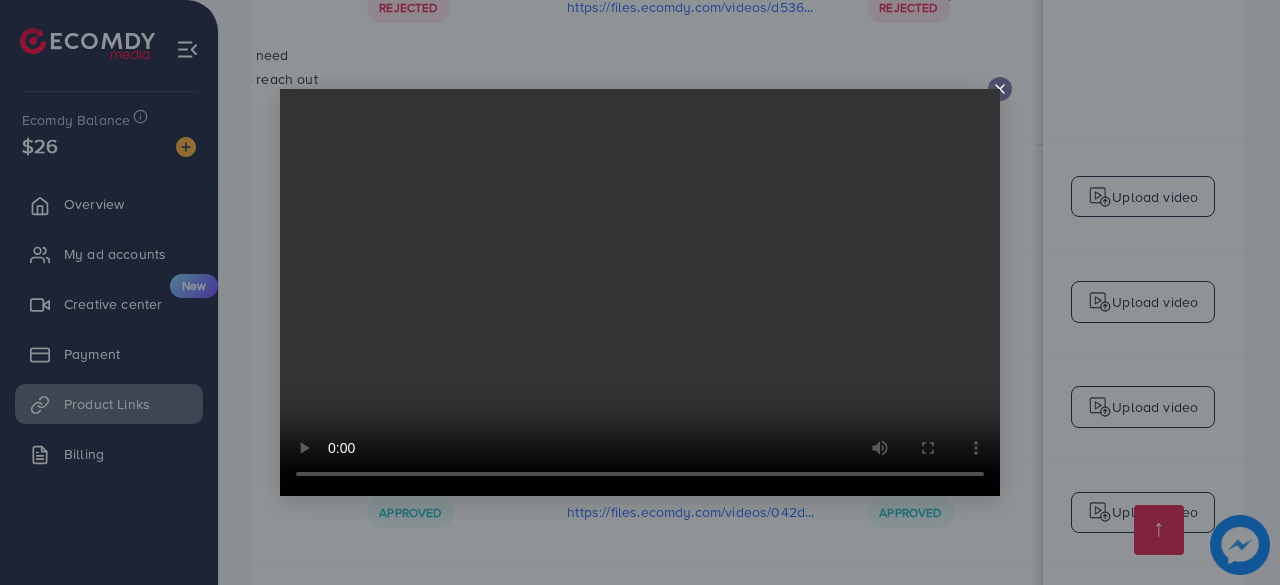 click 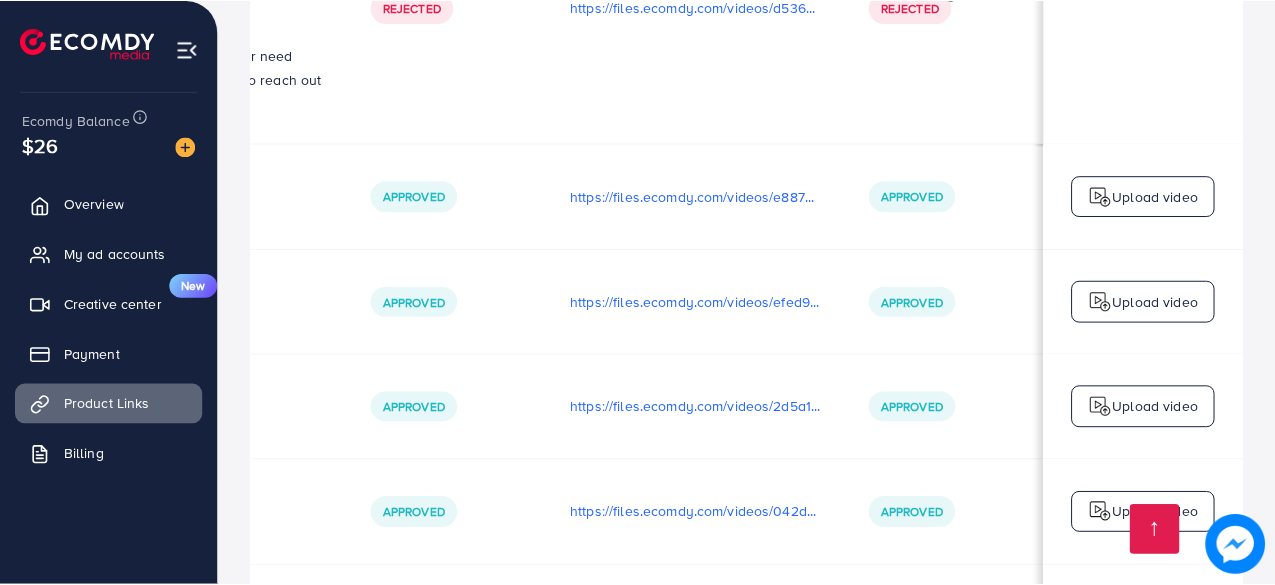 scroll, scrollTop: 0, scrollLeft: 692, axis: horizontal 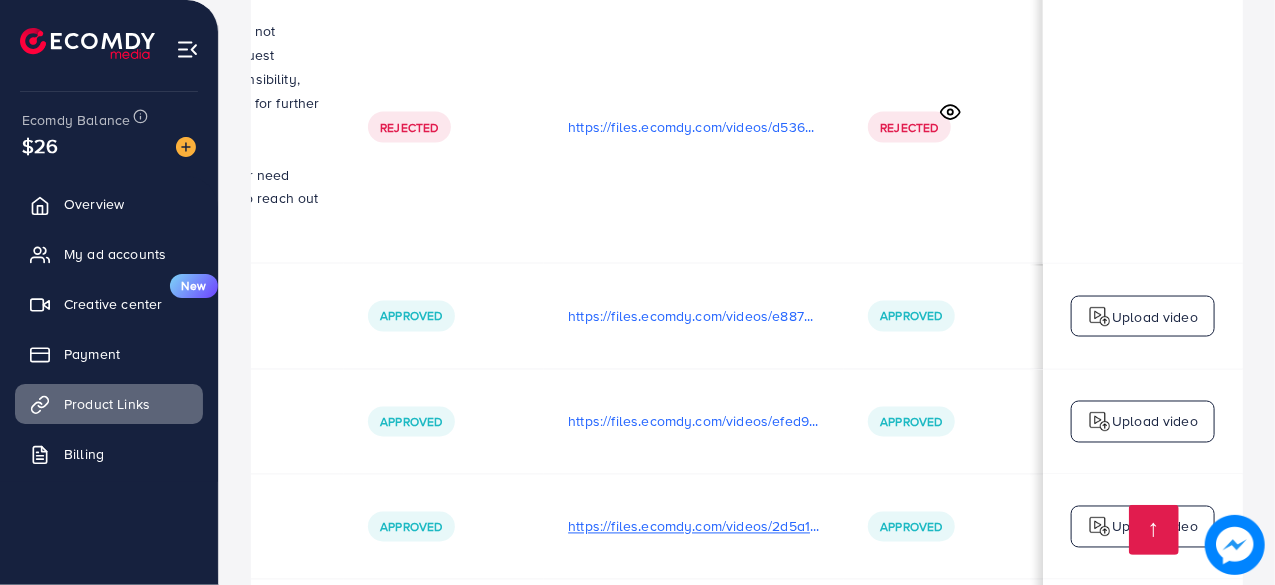 click on "https://files.ecomdy.com/videos/2d5a1e47-e8c2-433c-909f-f527560d0668-1753462580307.mp4" at bounding box center [694, 527] 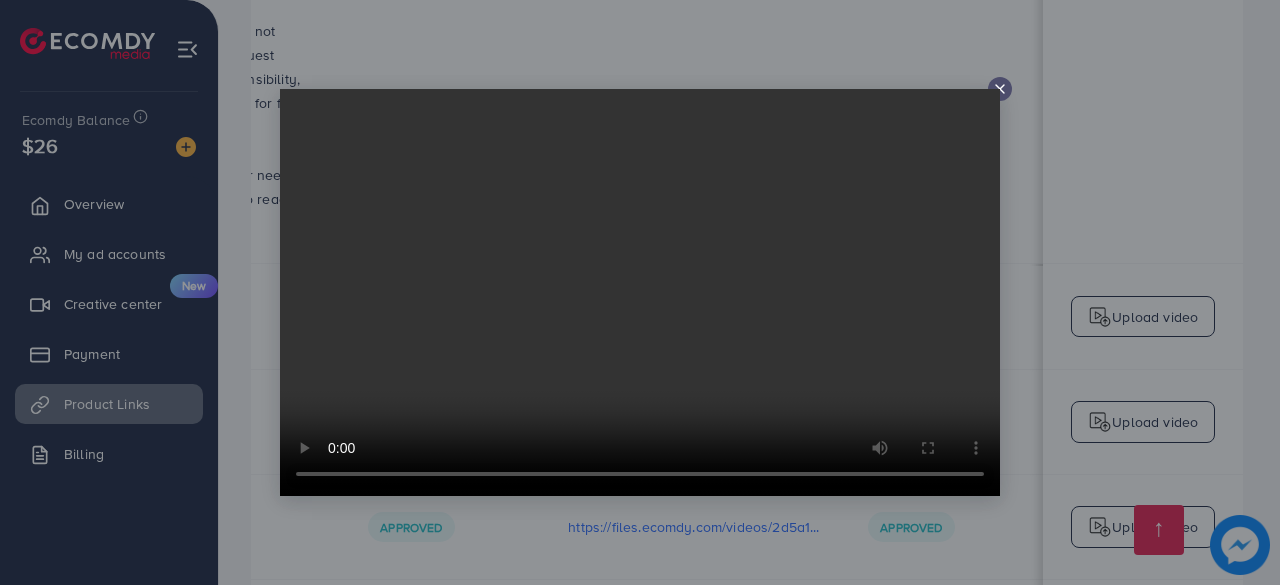 click 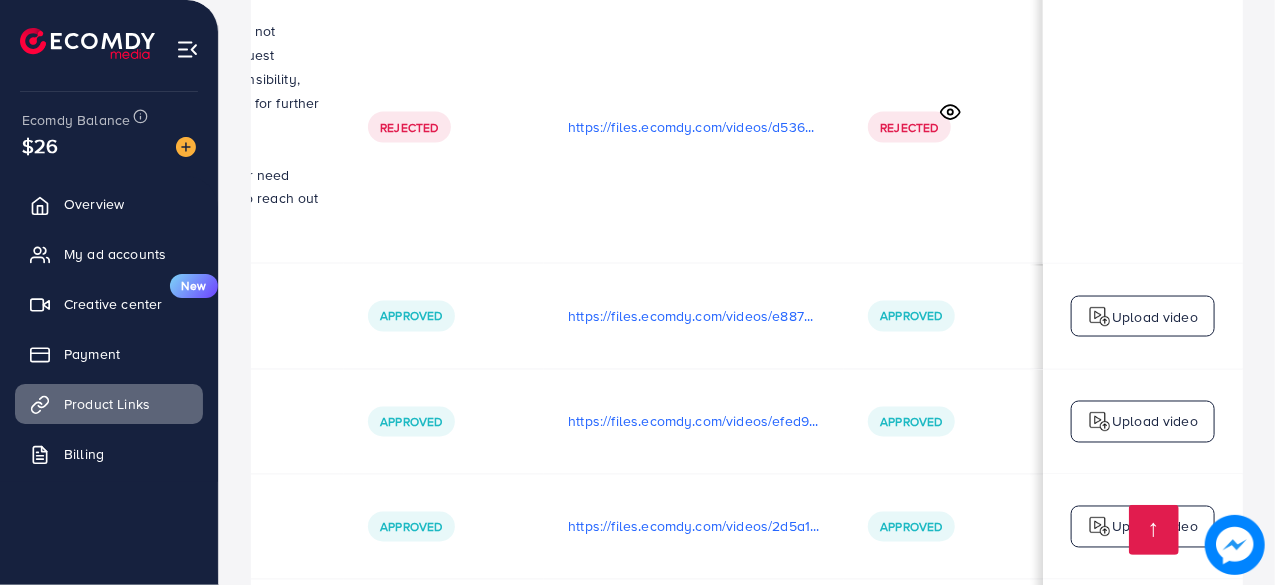 click on "https://files.ecomdy.com/videos/042dc7f5-5930-4614-8e6c-b6e771b6a703-1753890715001.mp4" at bounding box center (694, 632) 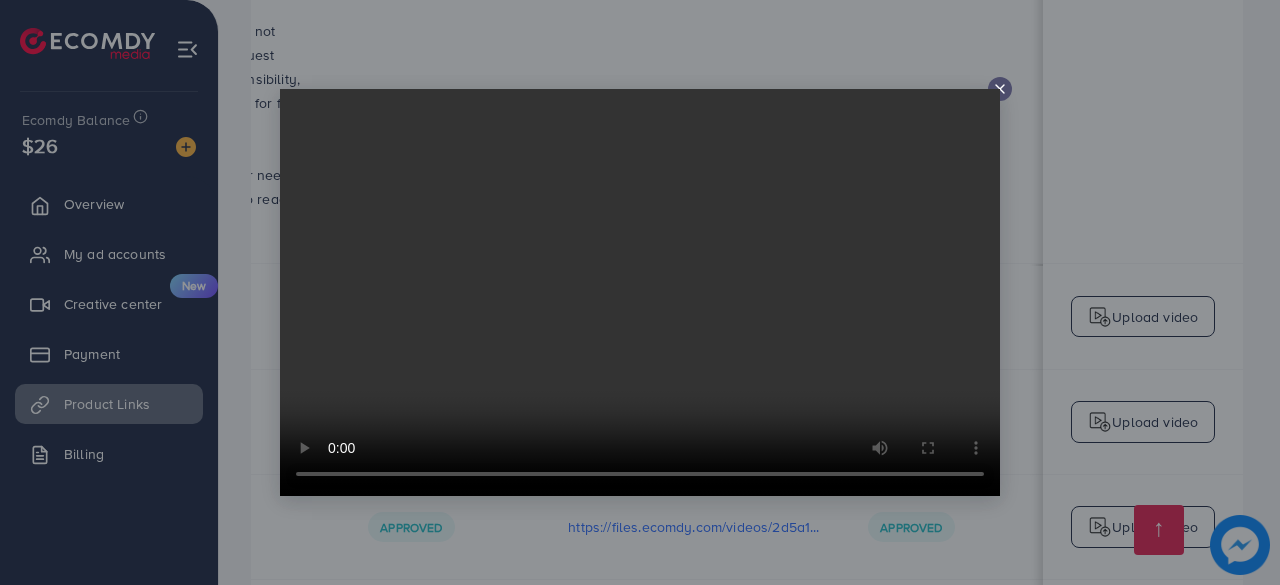 click 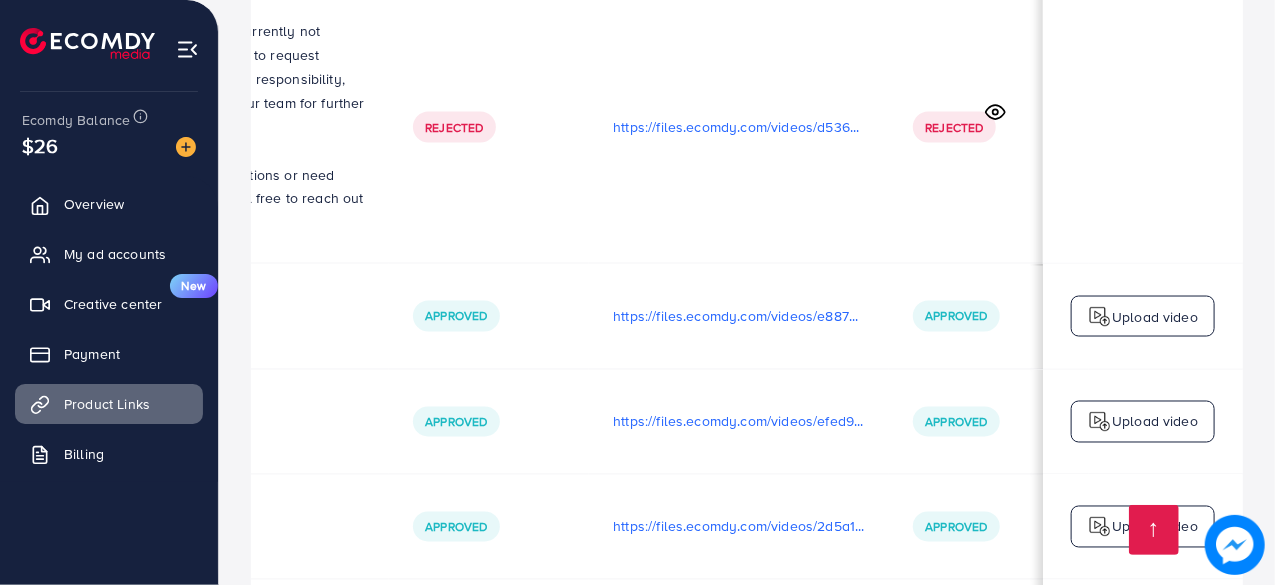 scroll, scrollTop: 0, scrollLeft: 641, axis: horizontal 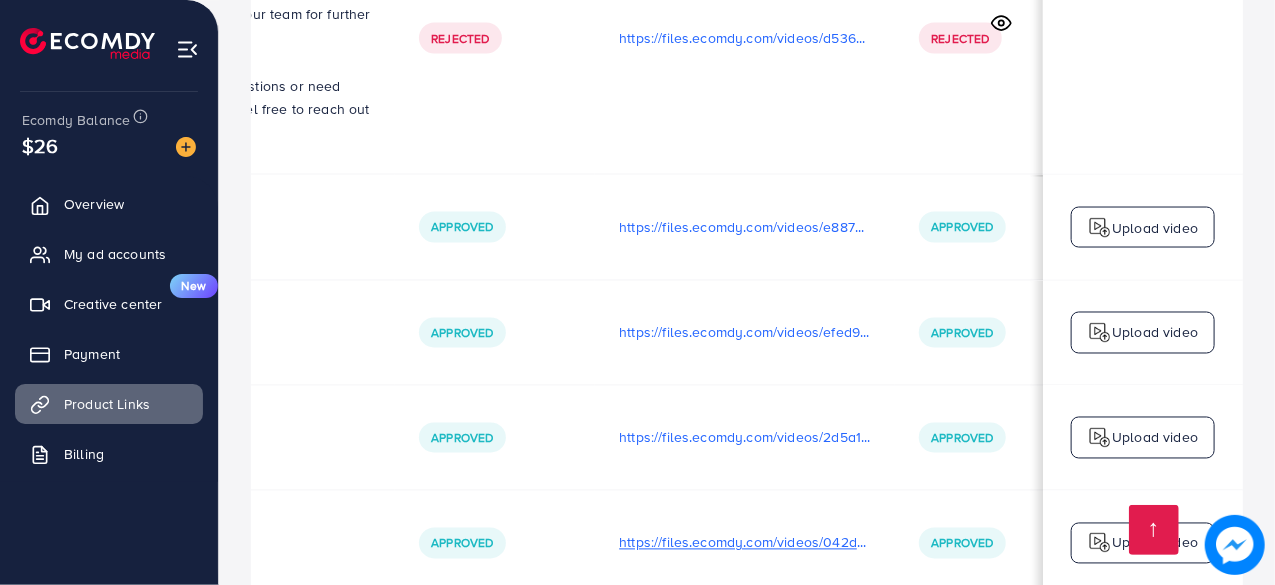 click on "https://files.ecomdy.com/videos/042dc7f5-5930-4614-8e6c-b6e771b6a703-1753890715001.mp4" at bounding box center (745, 543) 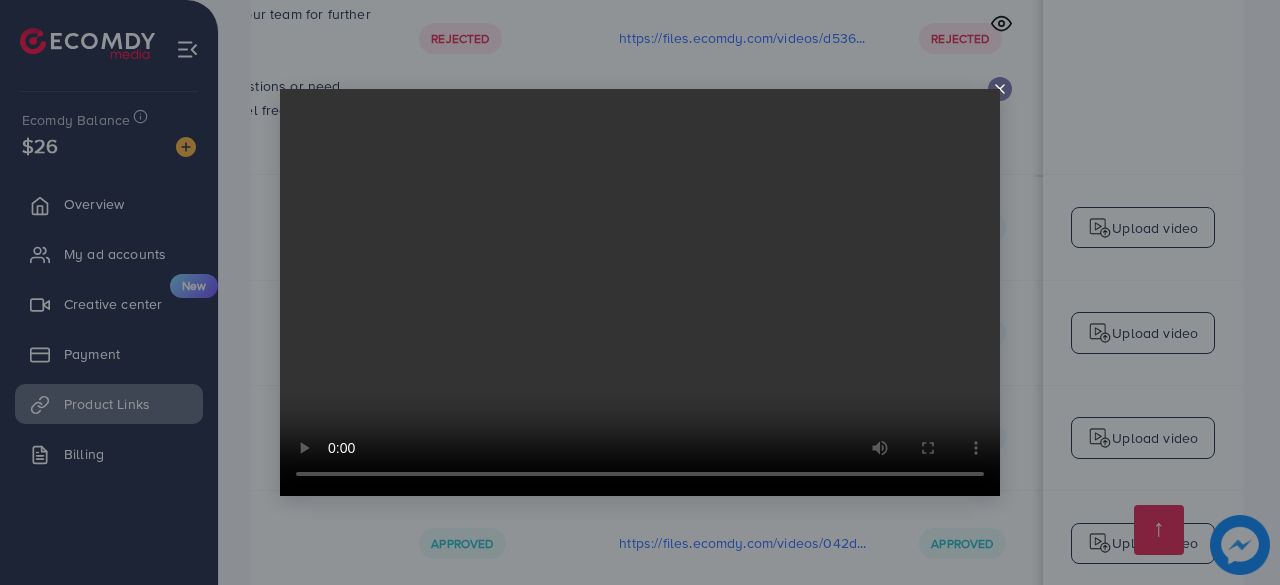 click 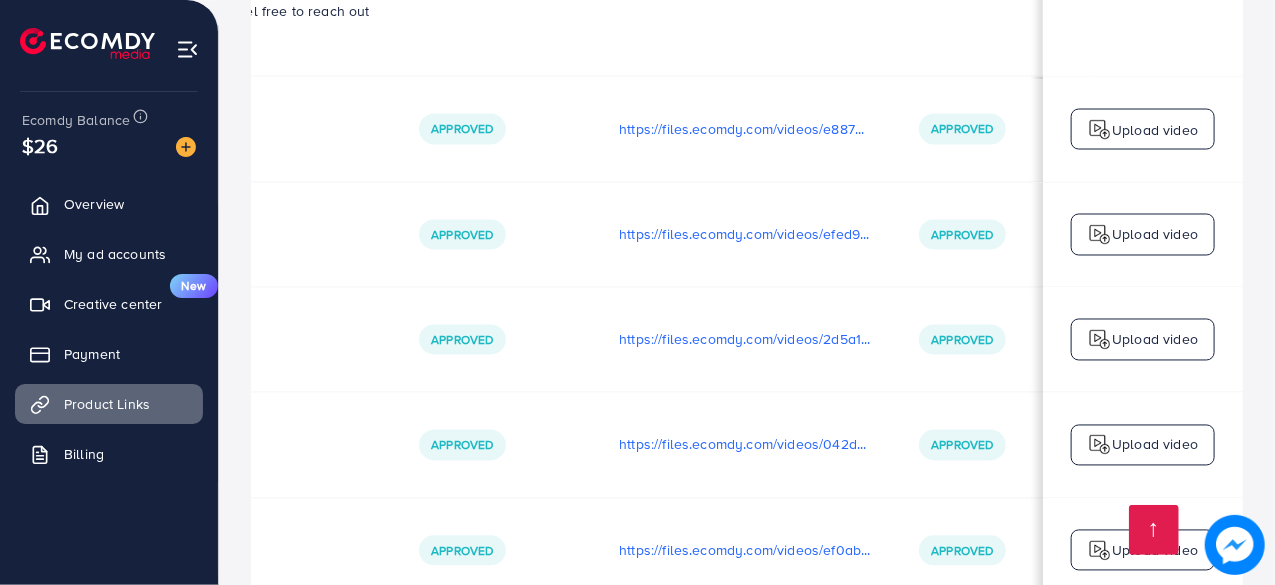 scroll, scrollTop: 17230, scrollLeft: 0, axis: vertical 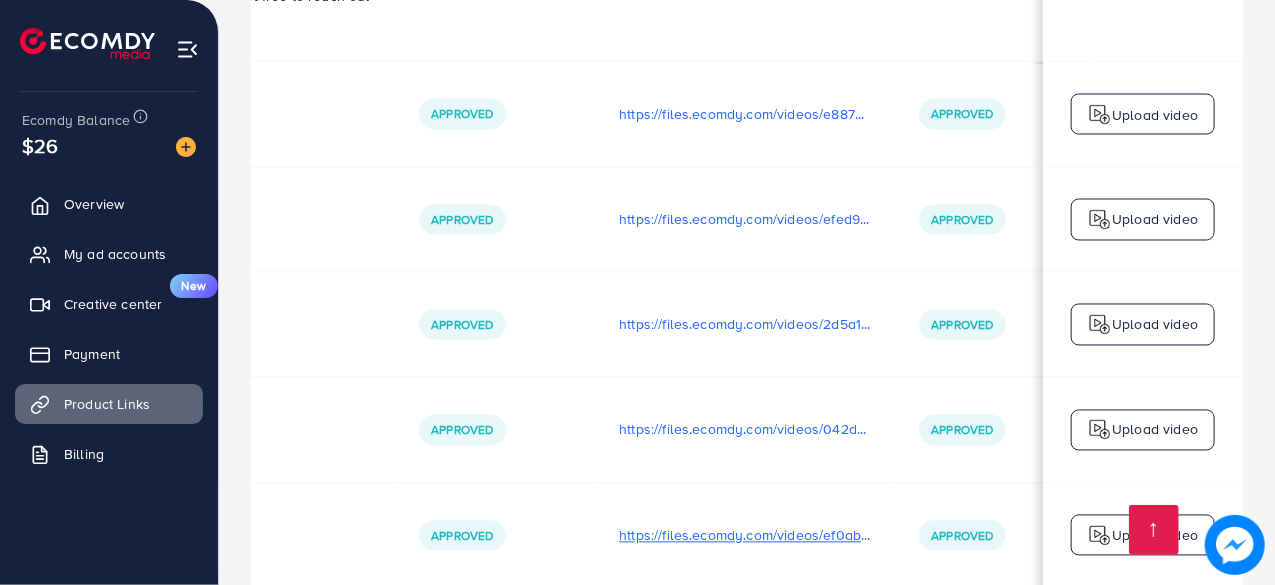 click on "https://files.ecomdy.com/videos/ef0ab06e-4bc1-40de-9278-9cee5c194f06-1753891643706.mp4" at bounding box center (745, 535) 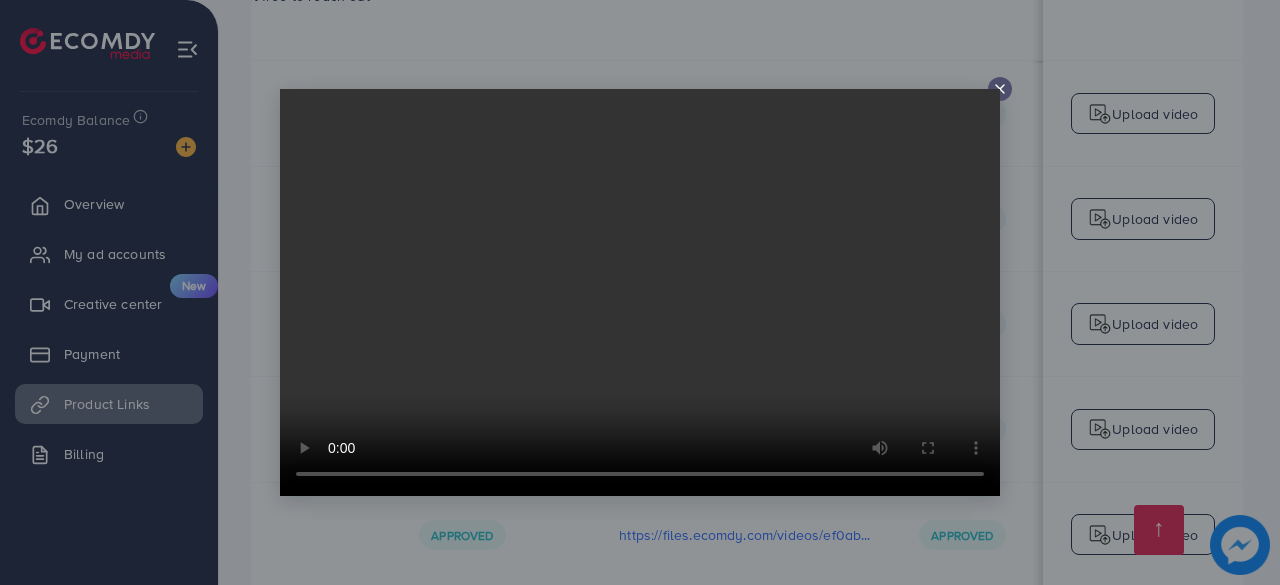 click 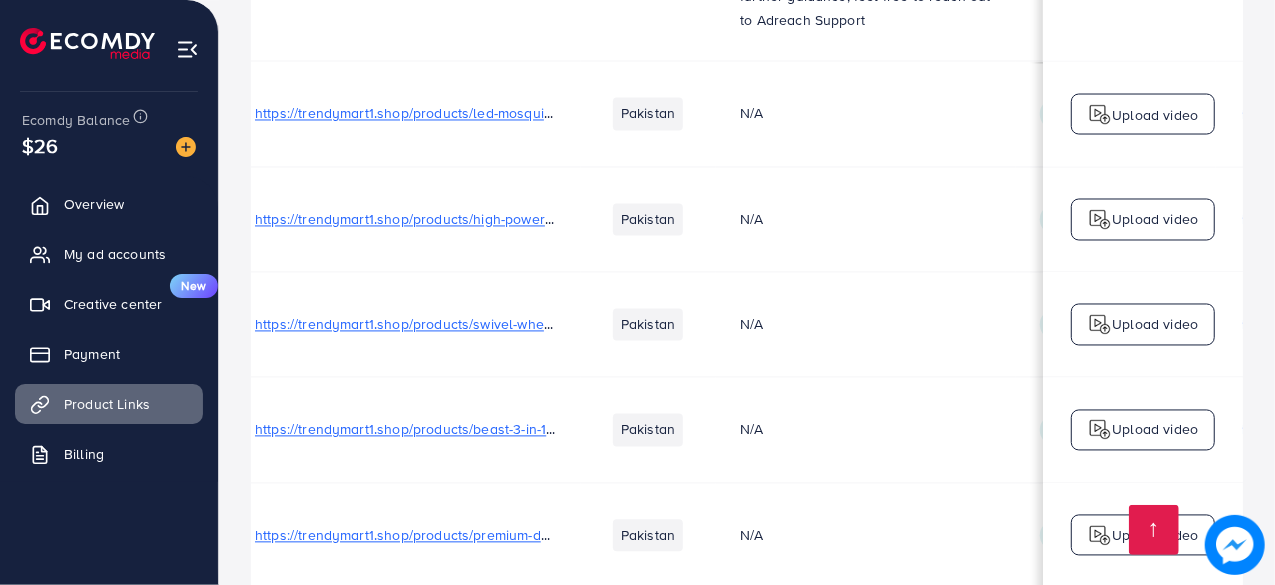 scroll, scrollTop: 0, scrollLeft: 15, axis: horizontal 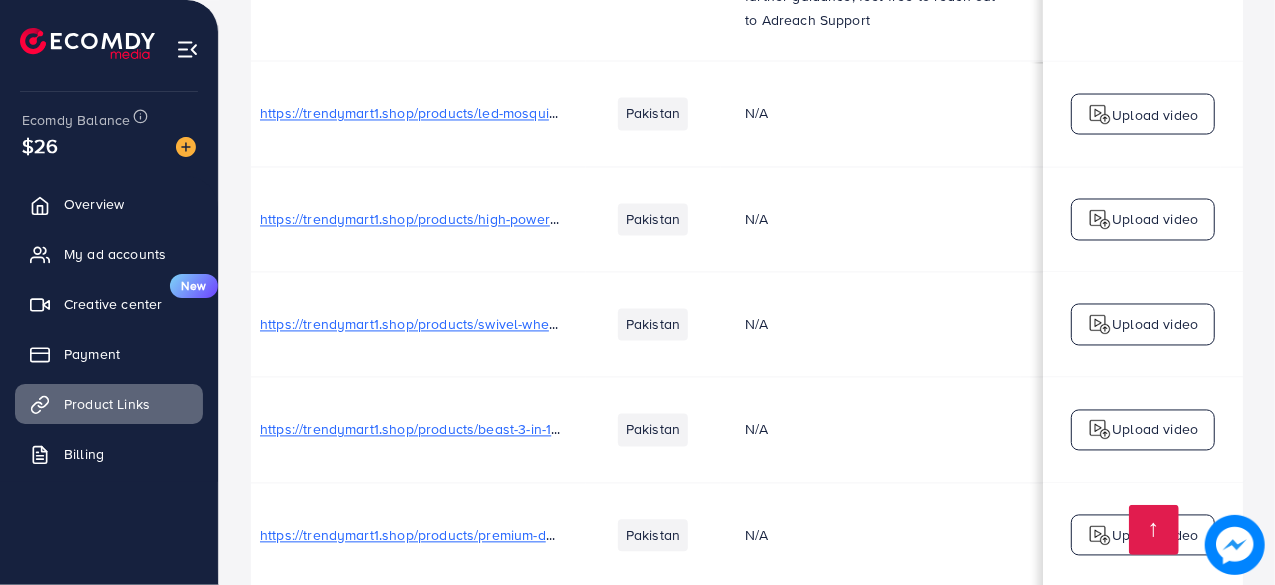 click on "https://trendymart1.shop/products/premium-dual-mic-enc-wireless-earbuds" at bounding box center (497, 535) 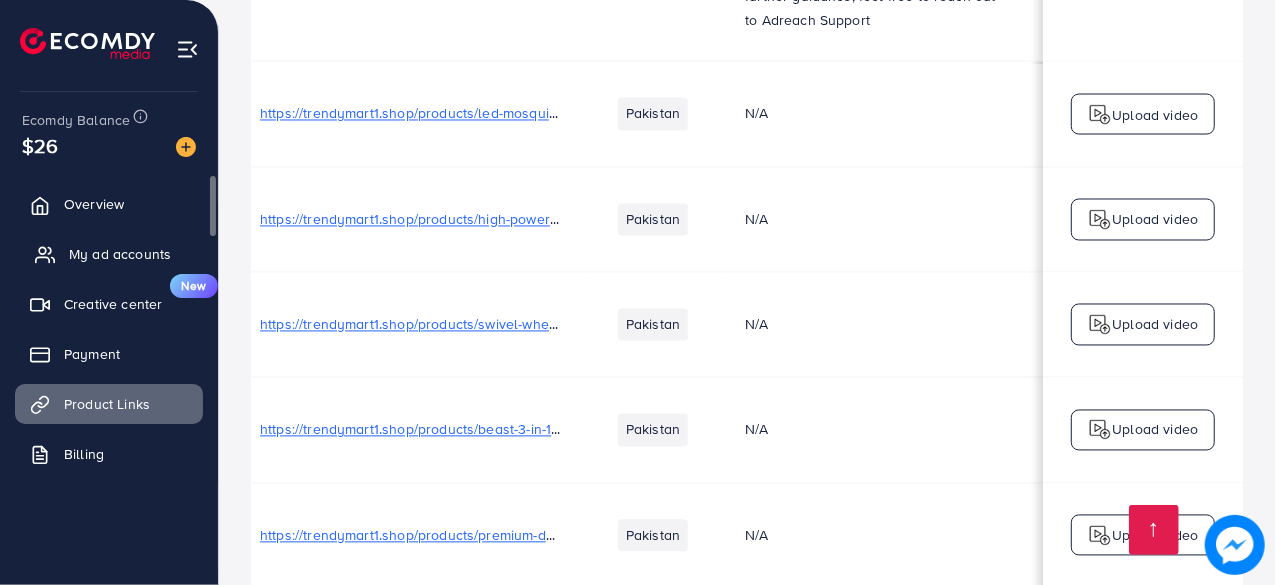 click on "My ad accounts" at bounding box center [109, 254] 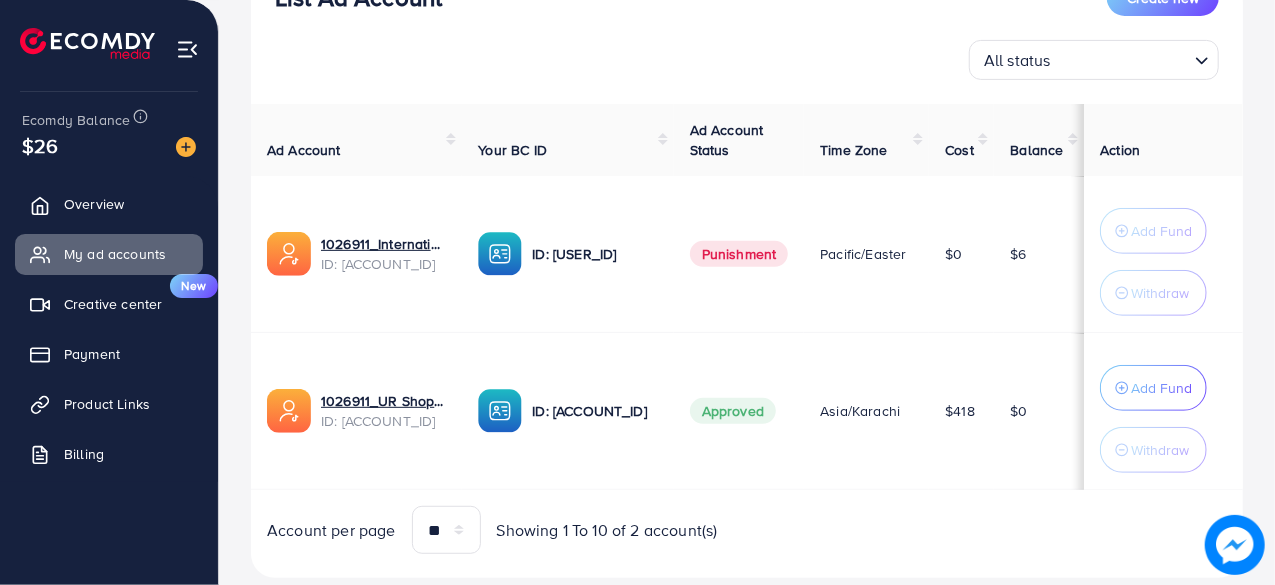 scroll, scrollTop: 285, scrollLeft: 0, axis: vertical 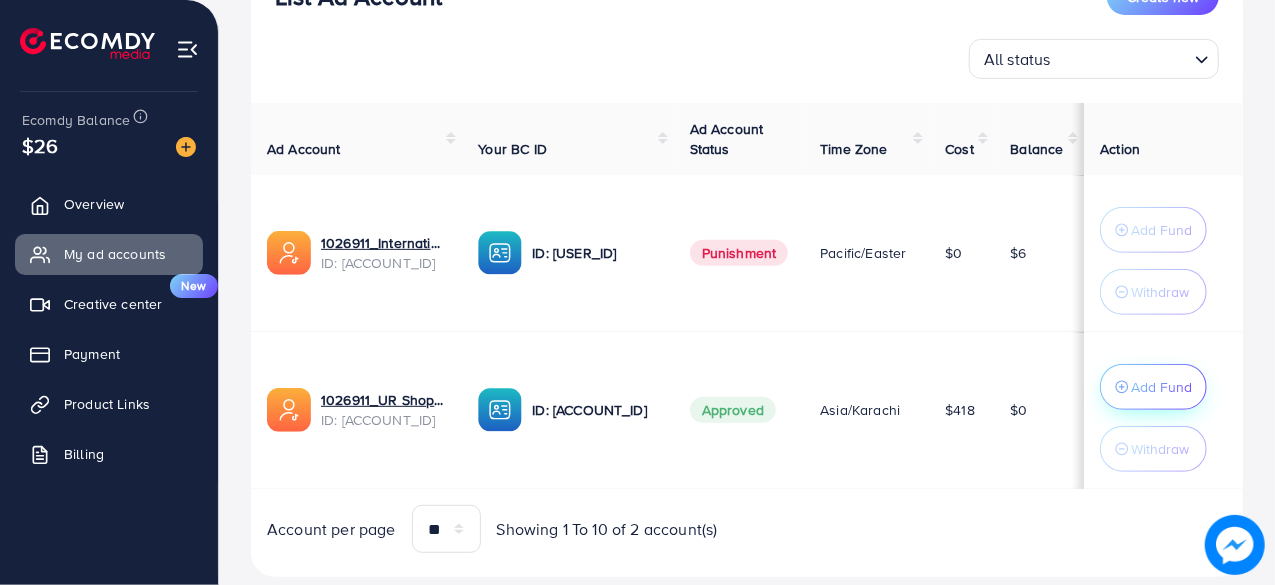 click on "Add Fund" at bounding box center [1161, 387] 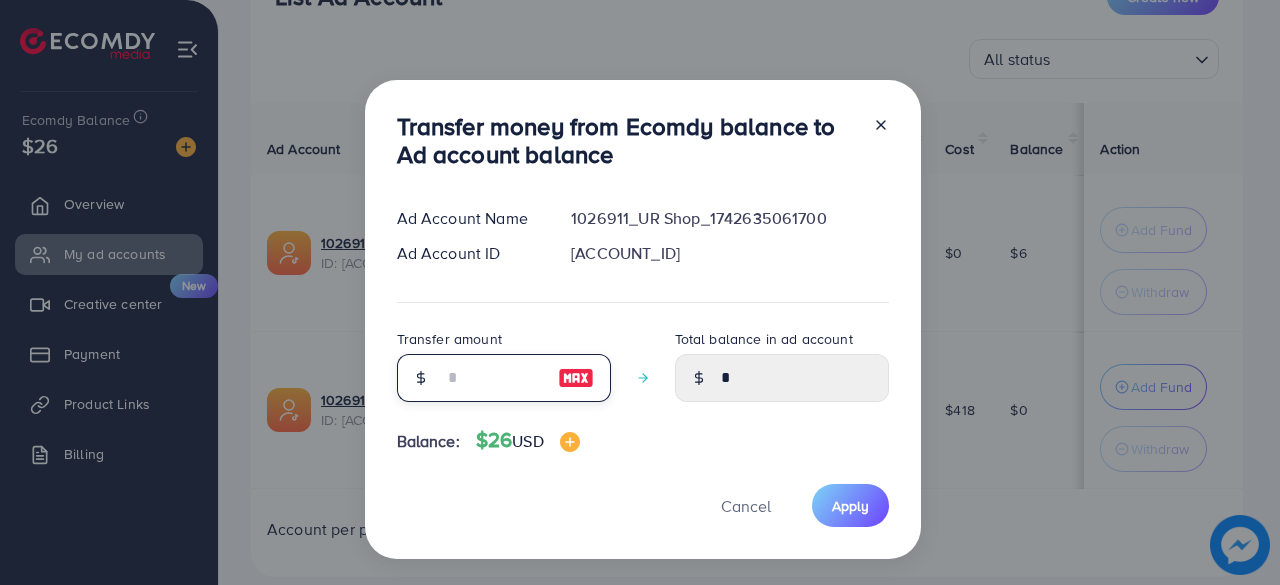 click at bounding box center [493, 378] 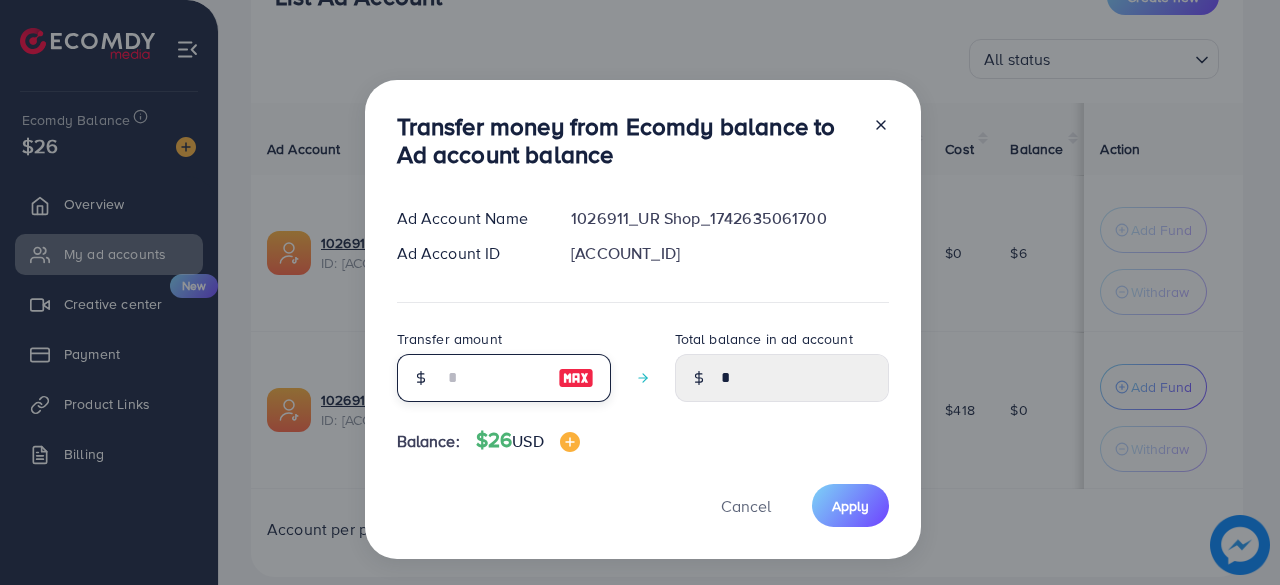 type on "*" 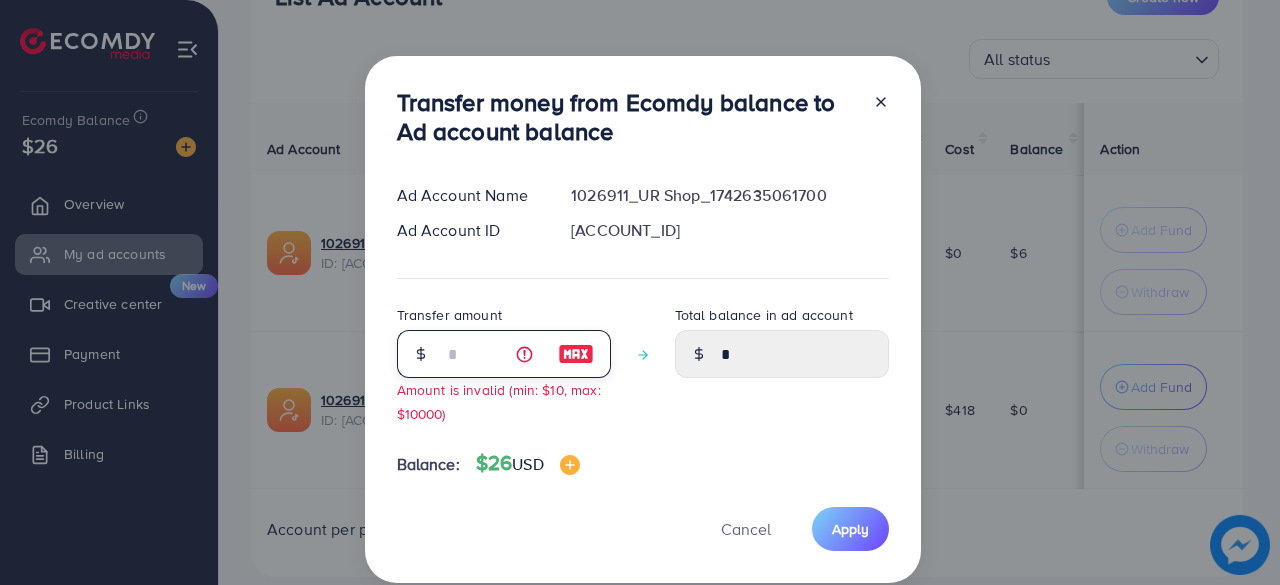 type on "****" 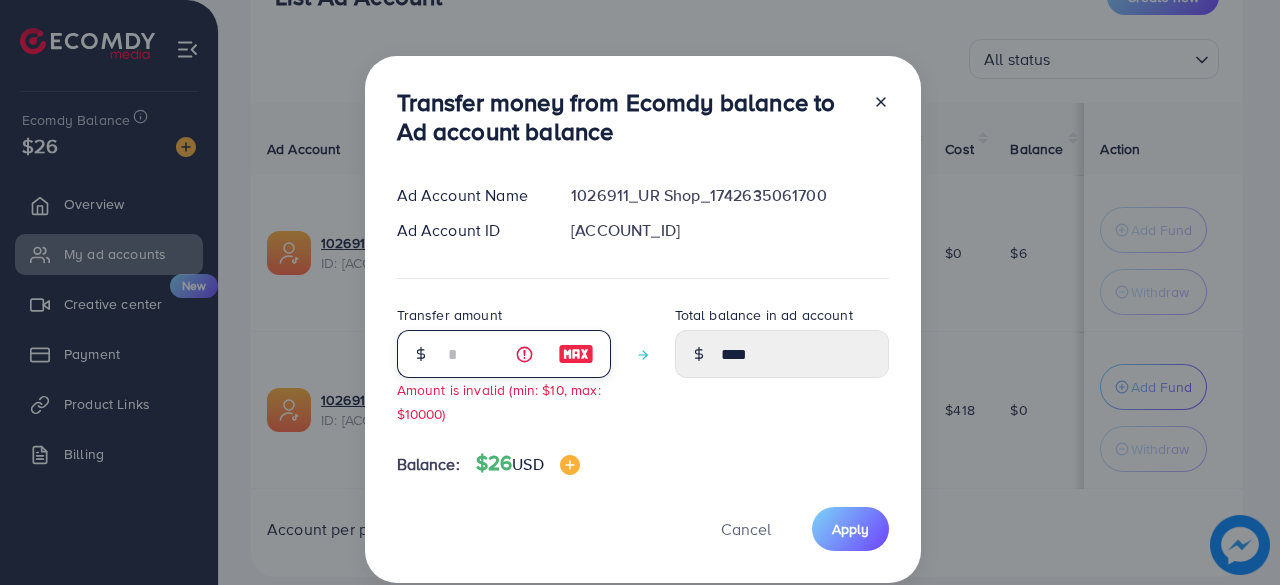 type on "**" 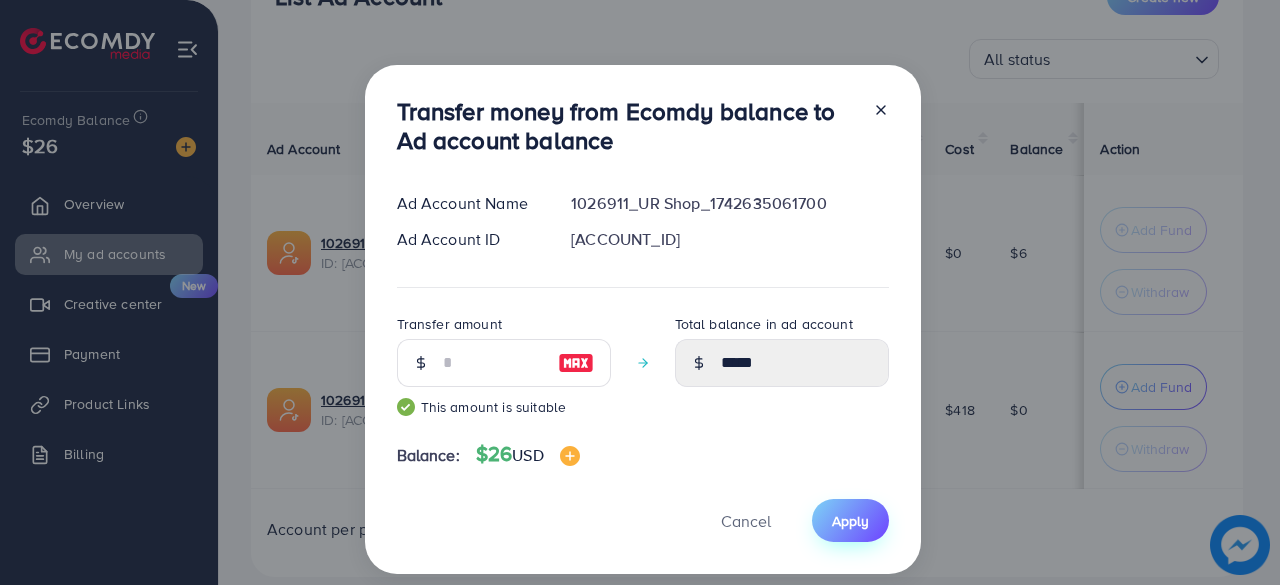 click on "Apply" at bounding box center (850, 520) 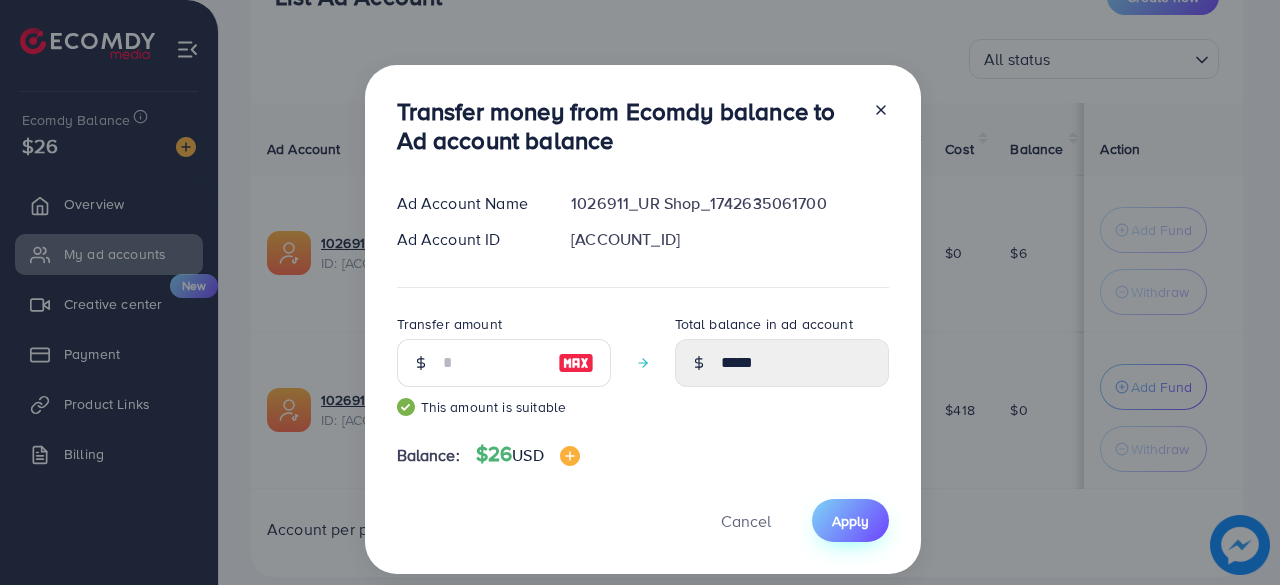 click on "Apply" at bounding box center [850, 520] 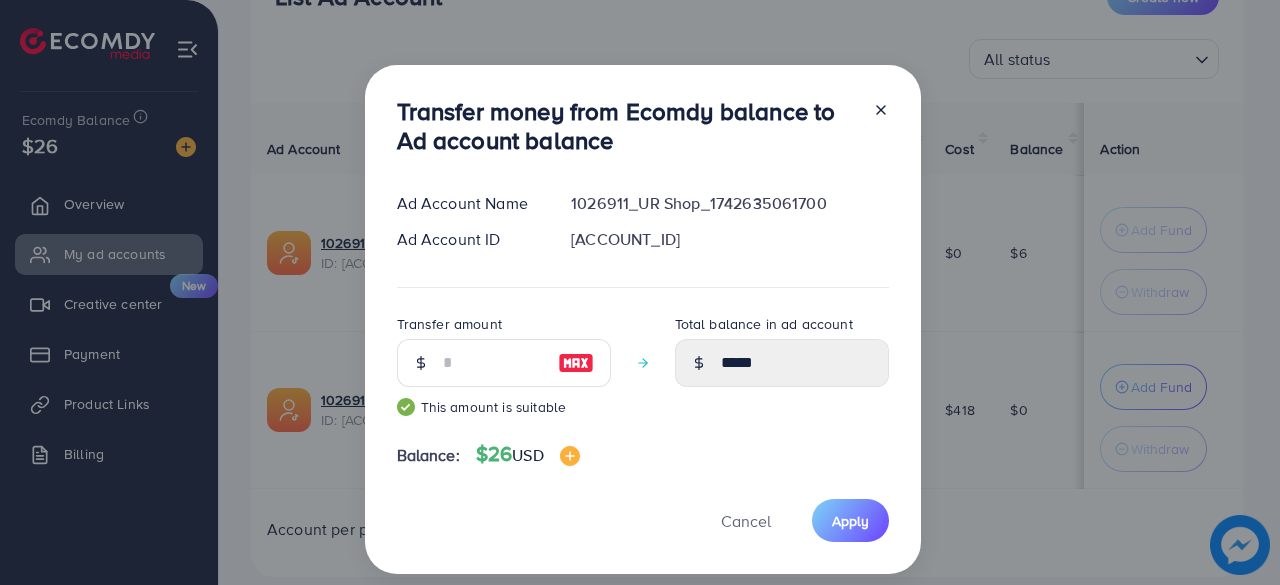 click at bounding box center [576, 363] 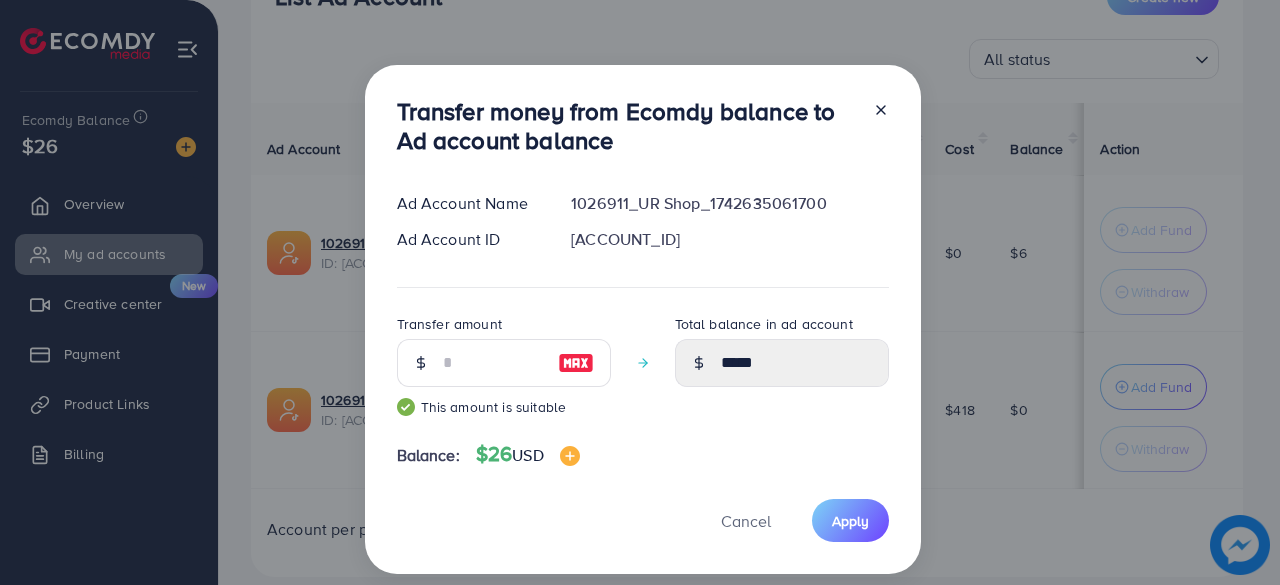 click at bounding box center (576, 363) 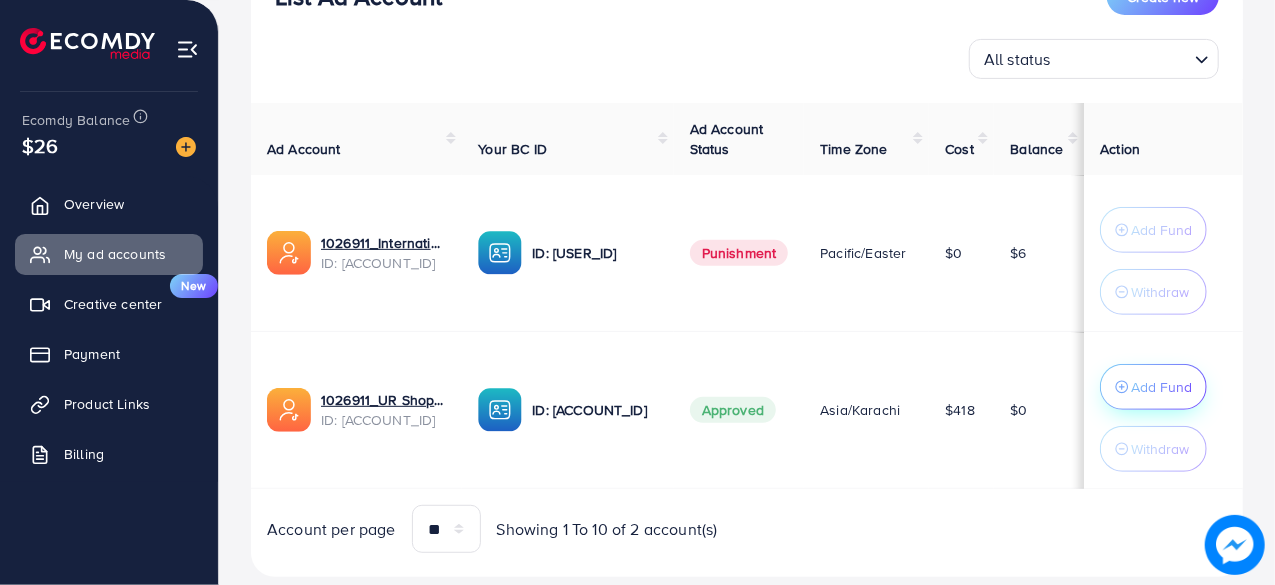 click on "Add Fund" at bounding box center (1161, 387) 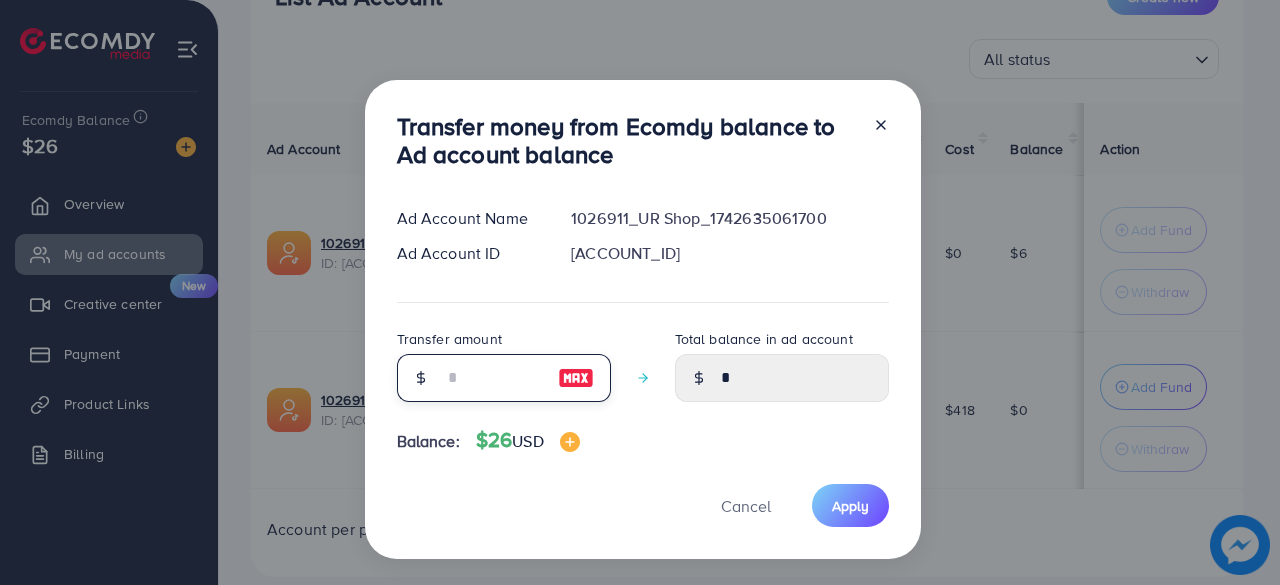 click at bounding box center [493, 378] 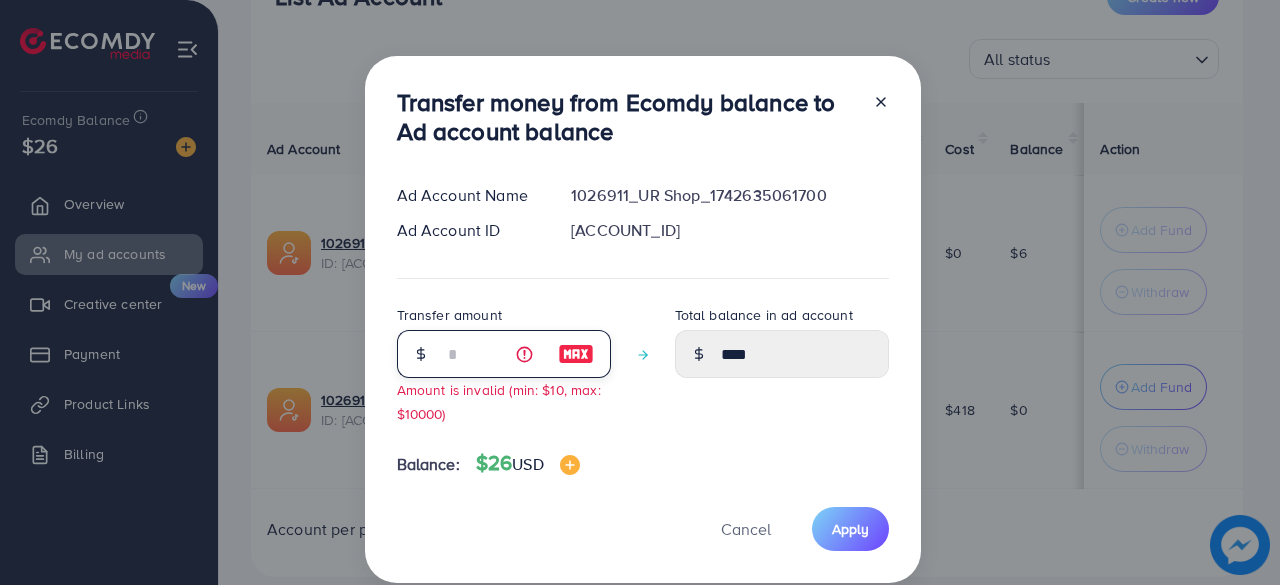 type on "**" 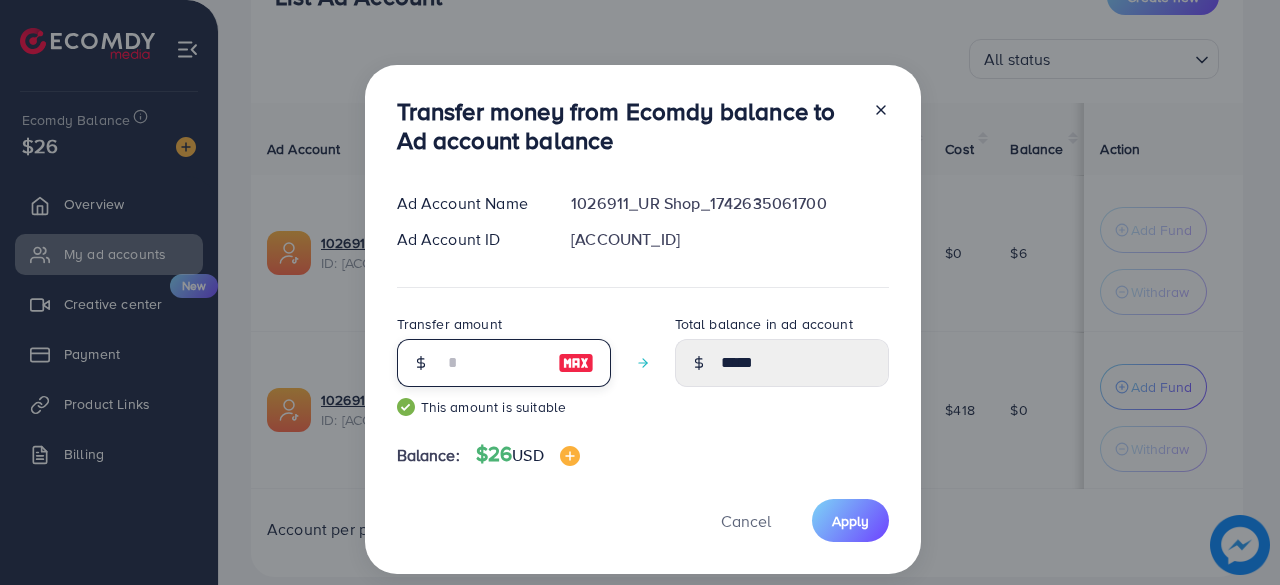 type on "**" 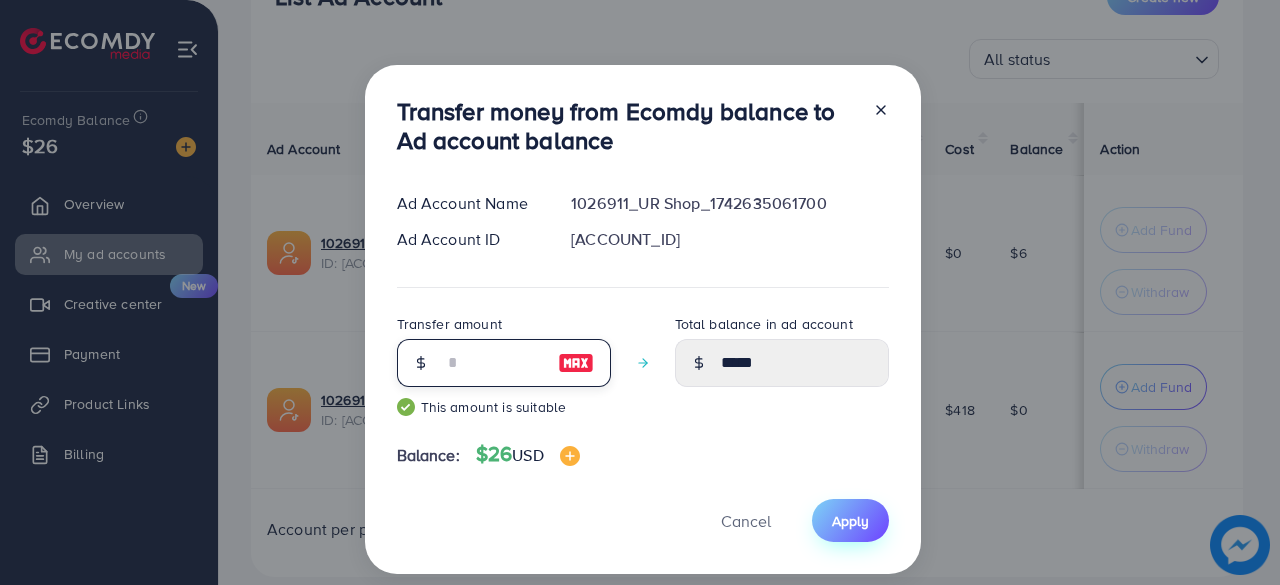 type on "**" 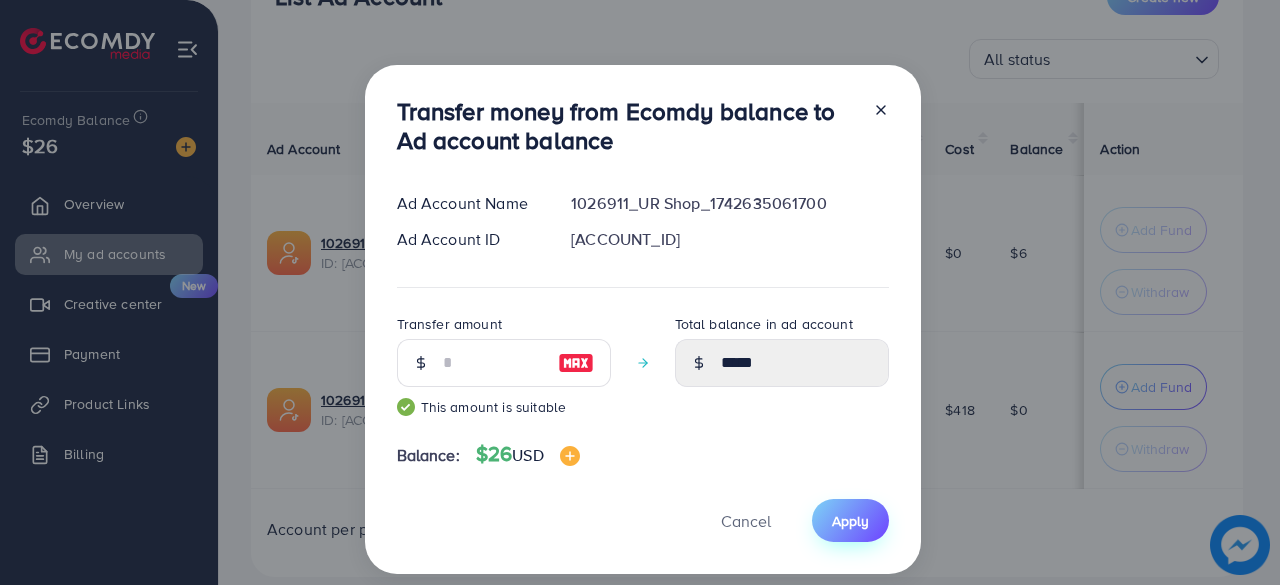 click on "Apply" at bounding box center (850, 520) 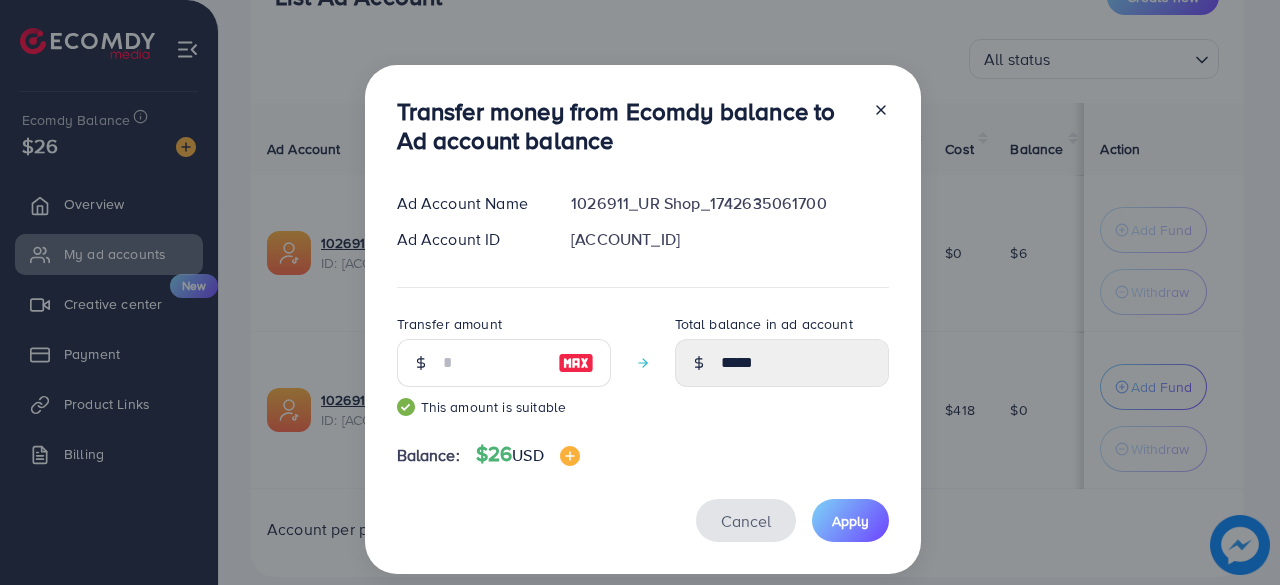 click on "Cancel" at bounding box center (746, 521) 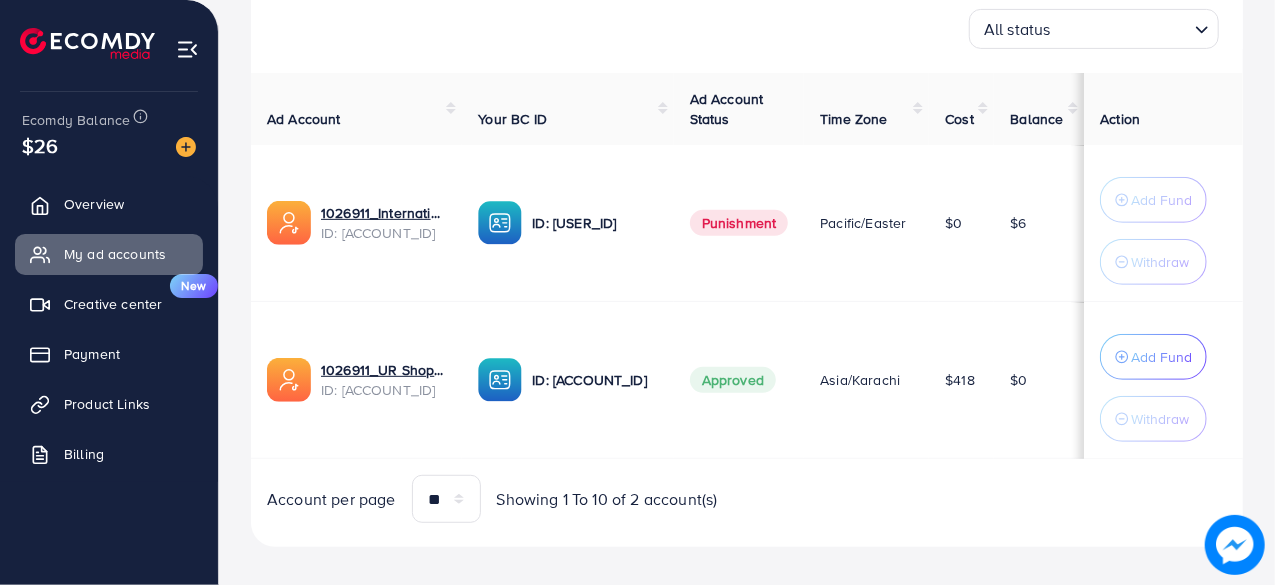 scroll, scrollTop: 329, scrollLeft: 0, axis: vertical 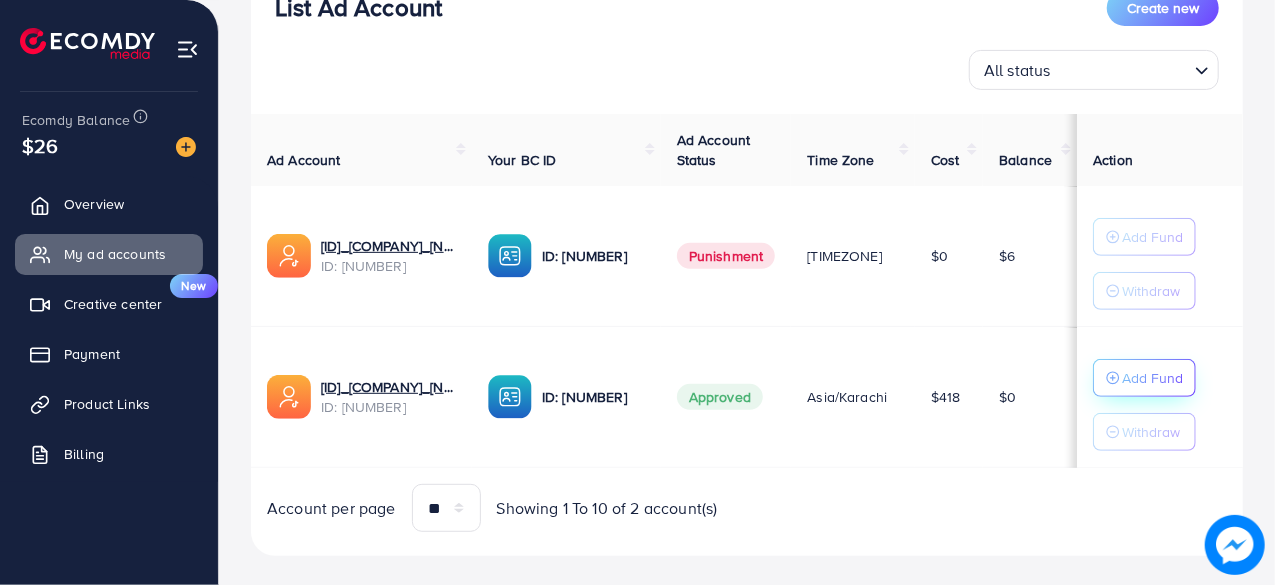 click on "Add Fund" at bounding box center [1152, 378] 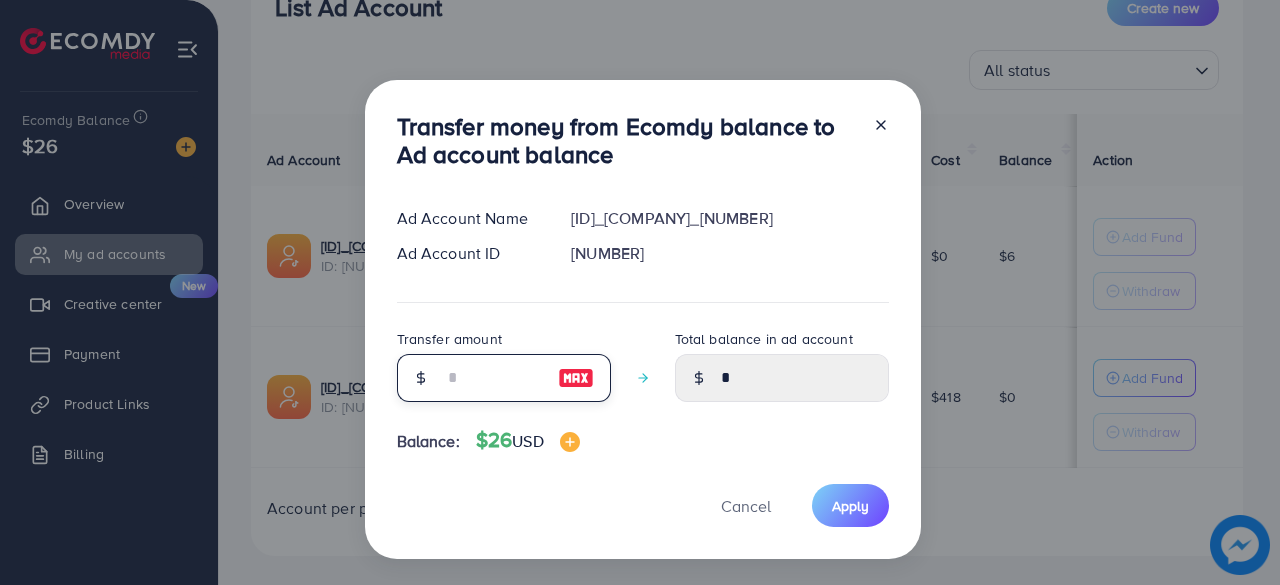 click at bounding box center [493, 378] 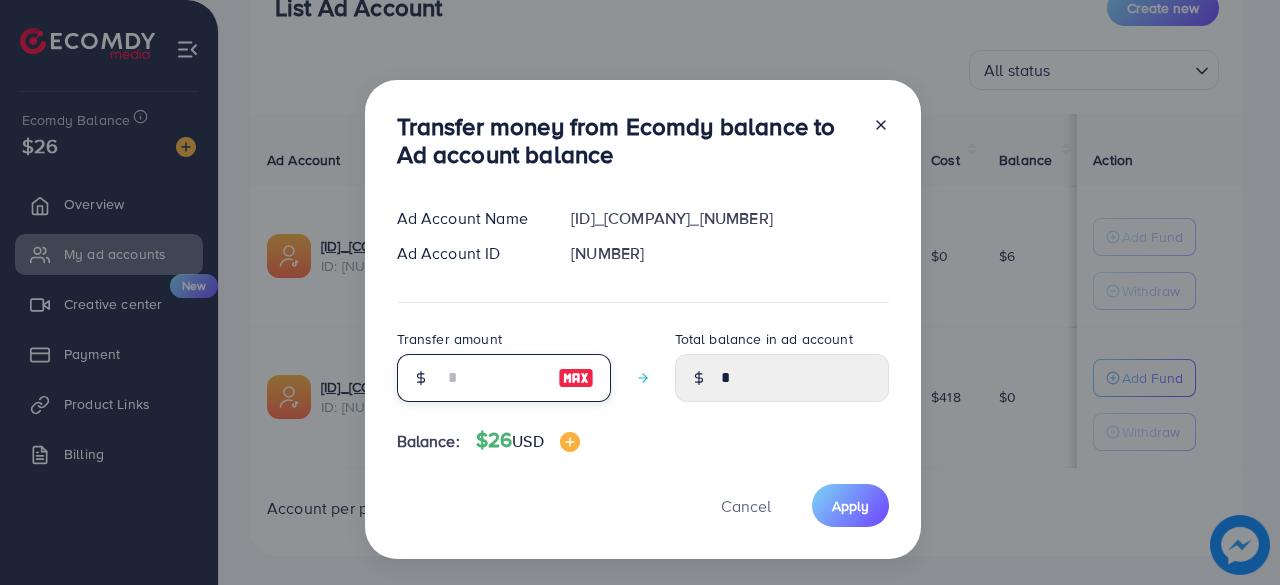 type on "*" 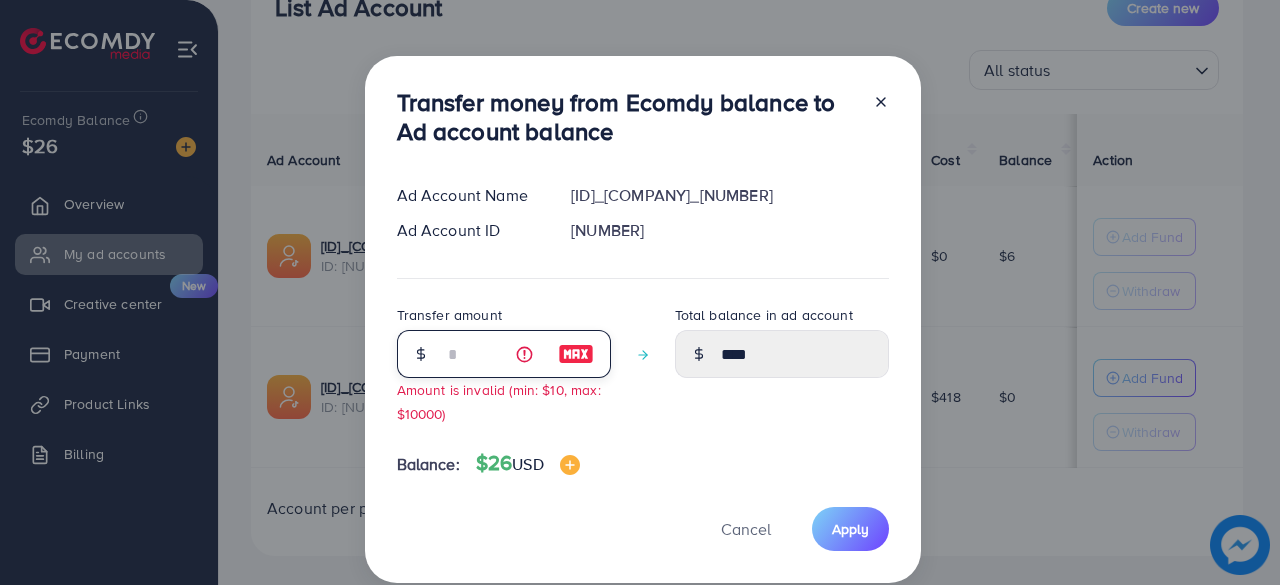 type on "**" 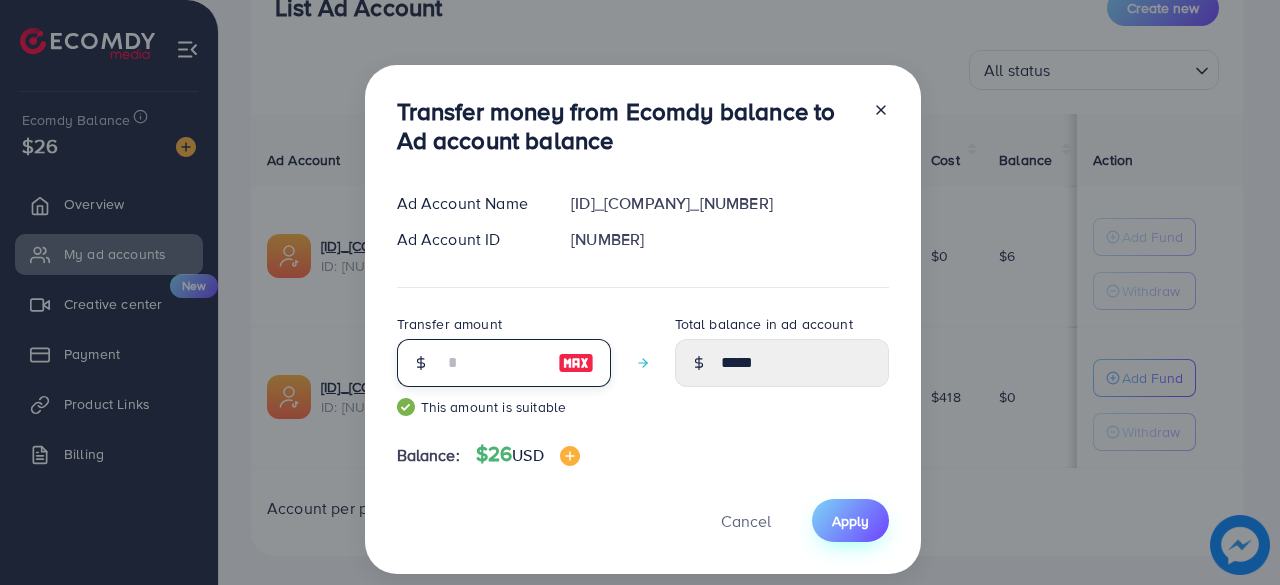 type on "**" 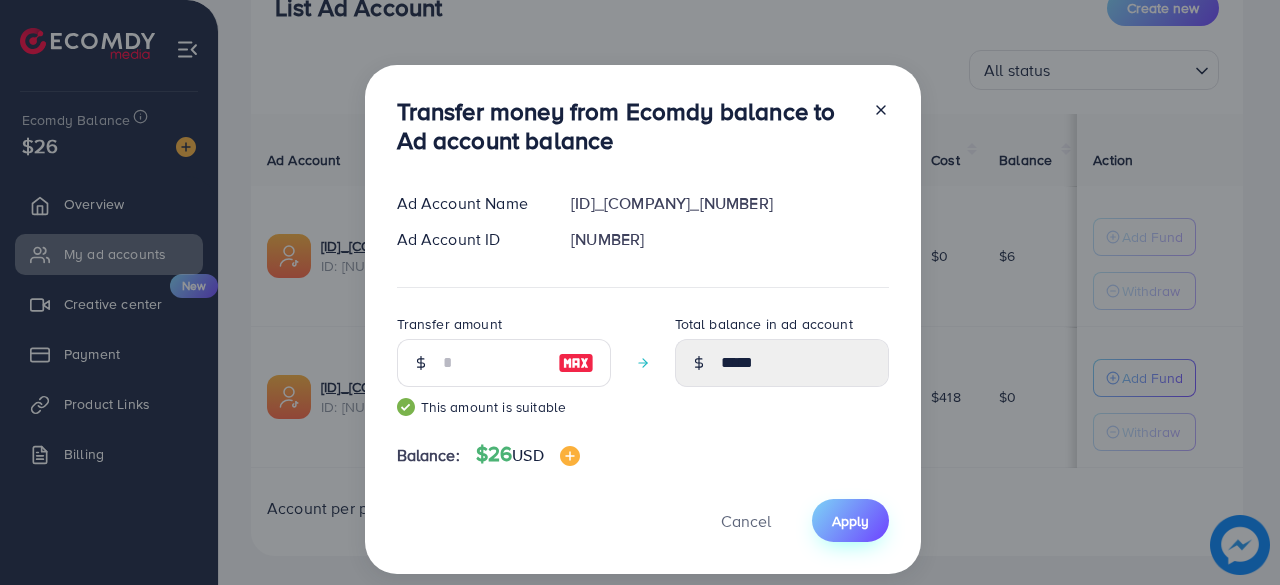 click on "Apply" at bounding box center (850, 521) 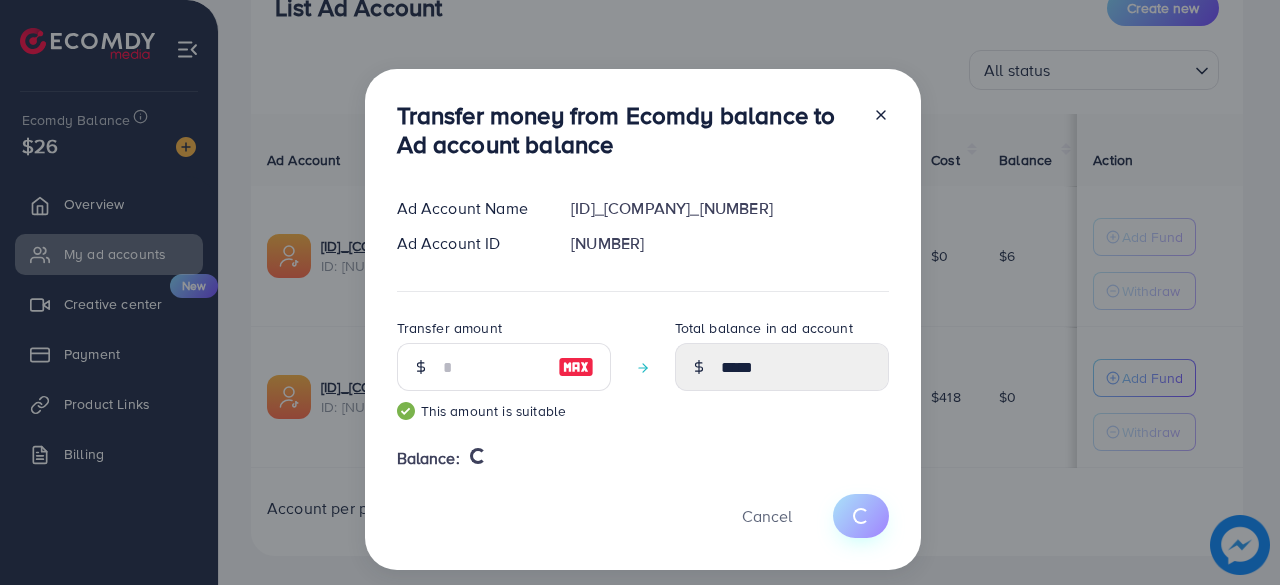 type 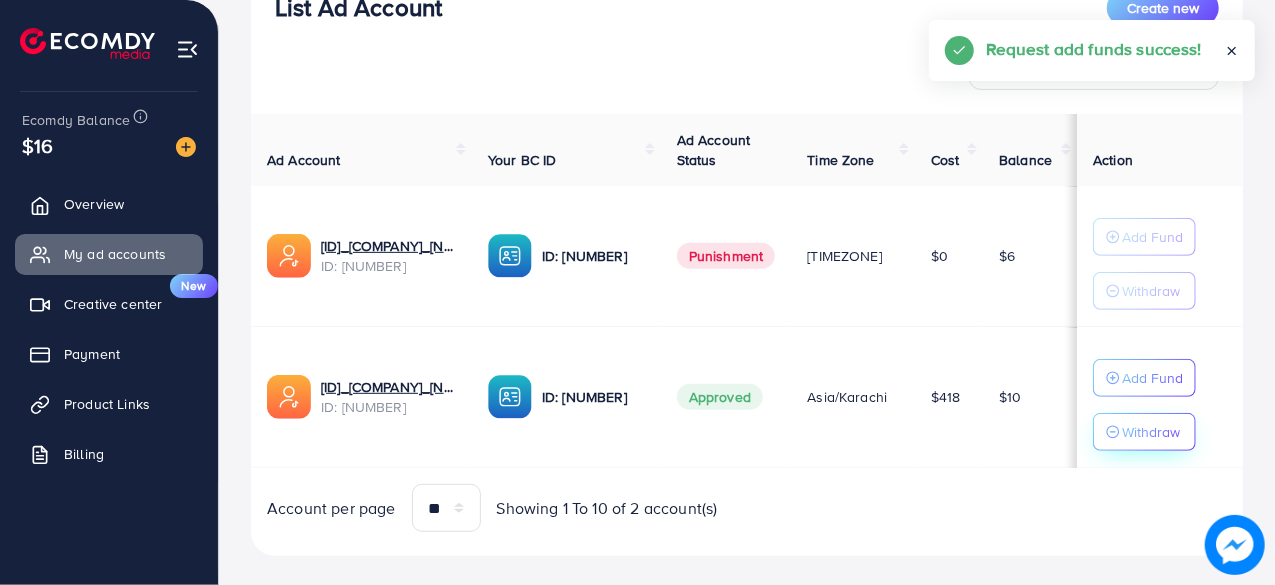 click on "Withdraw" at bounding box center [1151, 432] 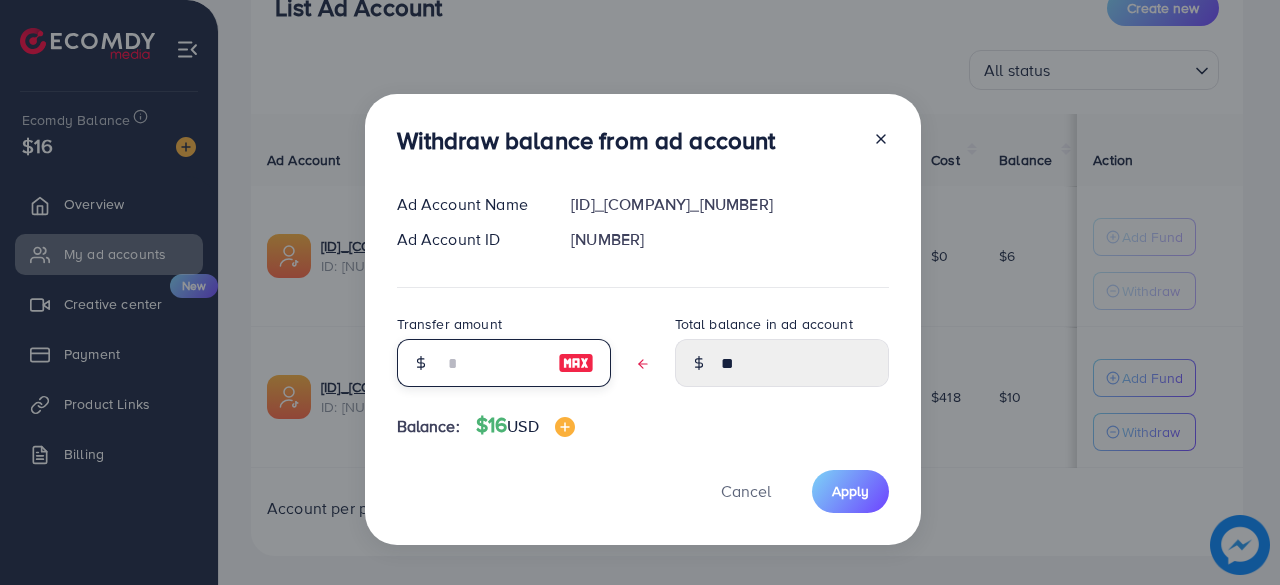 click at bounding box center (493, 363) 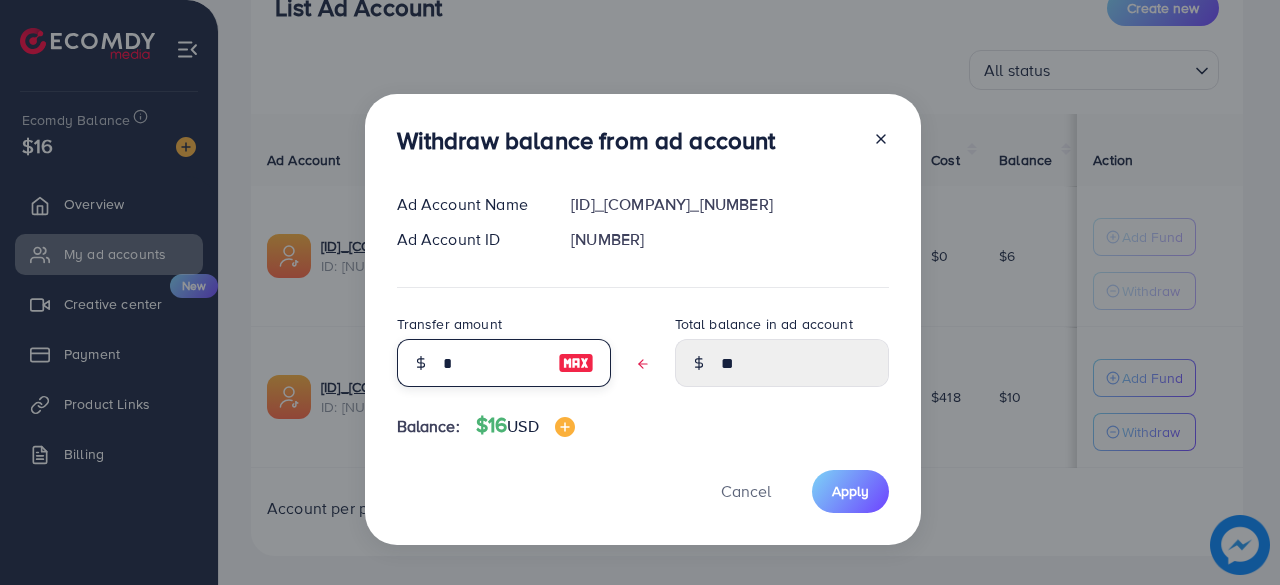 type on "****" 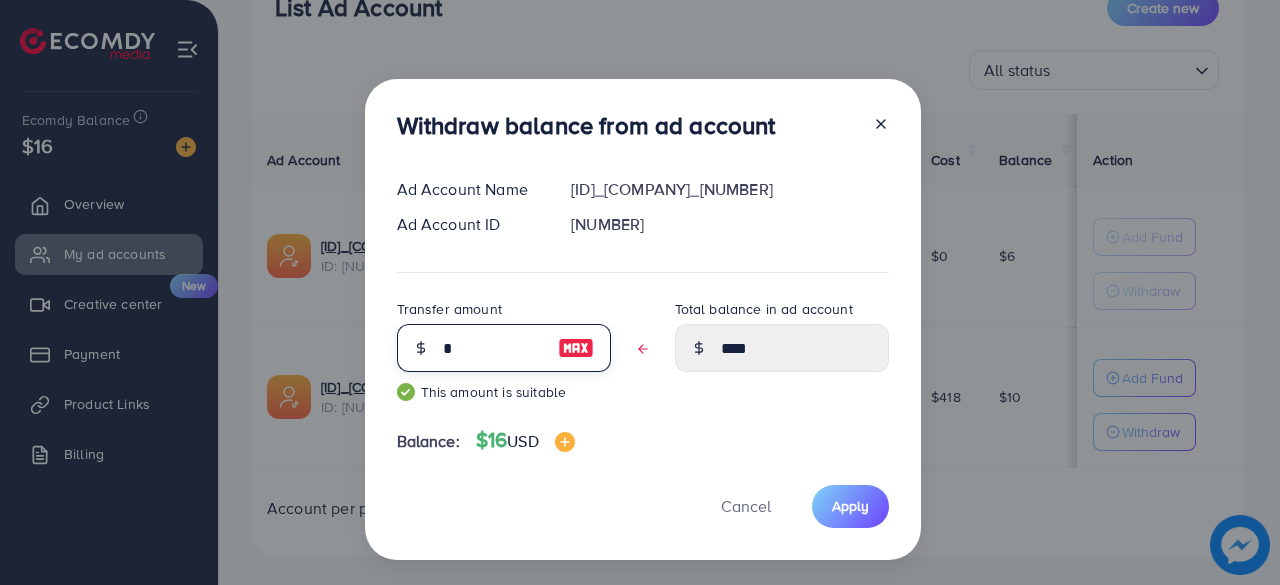 type on "*" 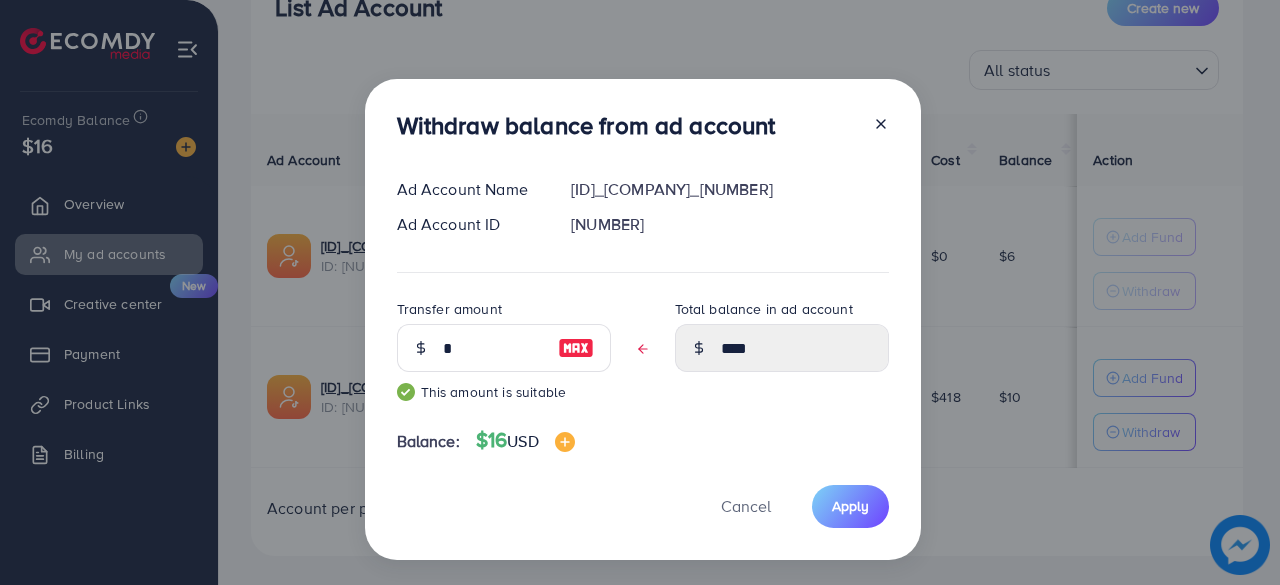 click on "Balance:  $[NUMBER]  USD" at bounding box center [643, 444] 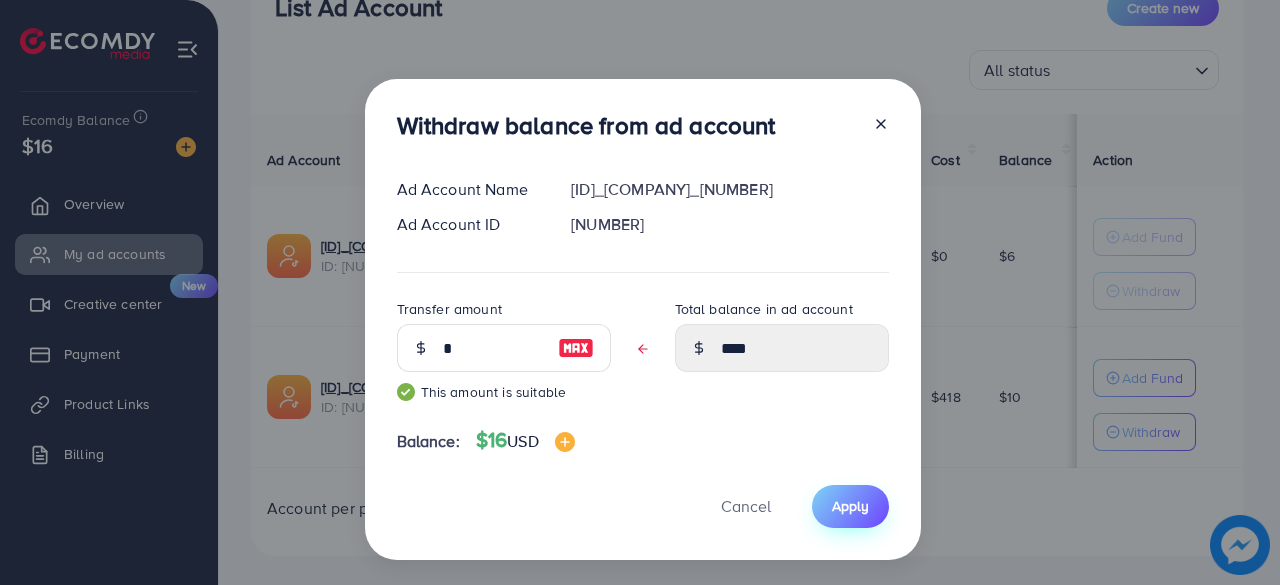 click on "Apply" at bounding box center (850, 506) 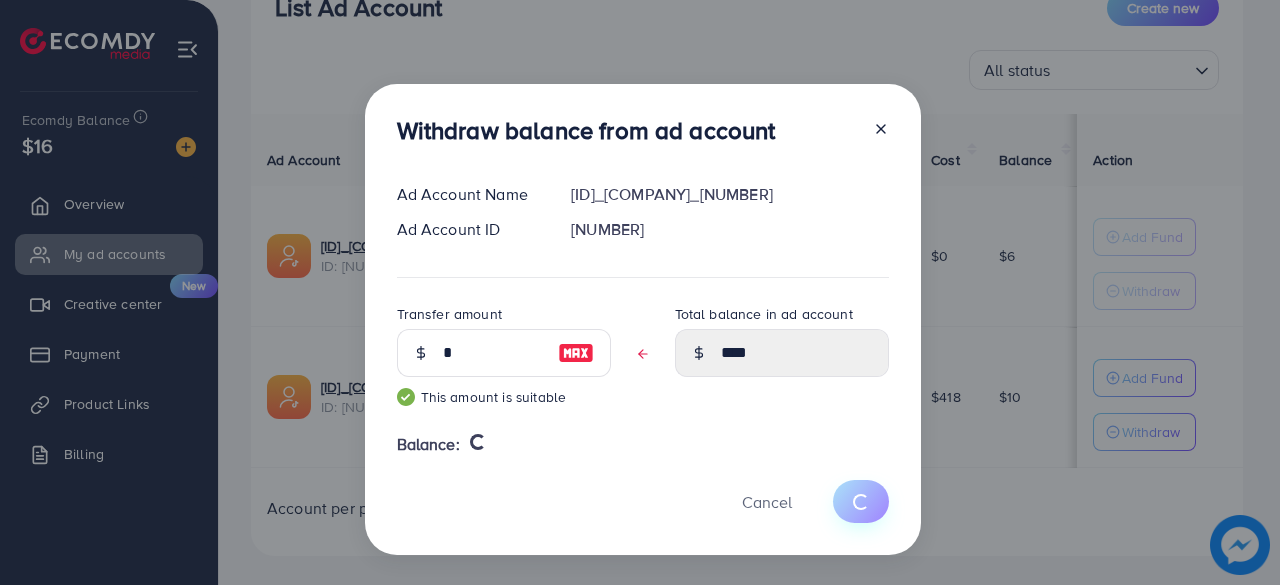 type 